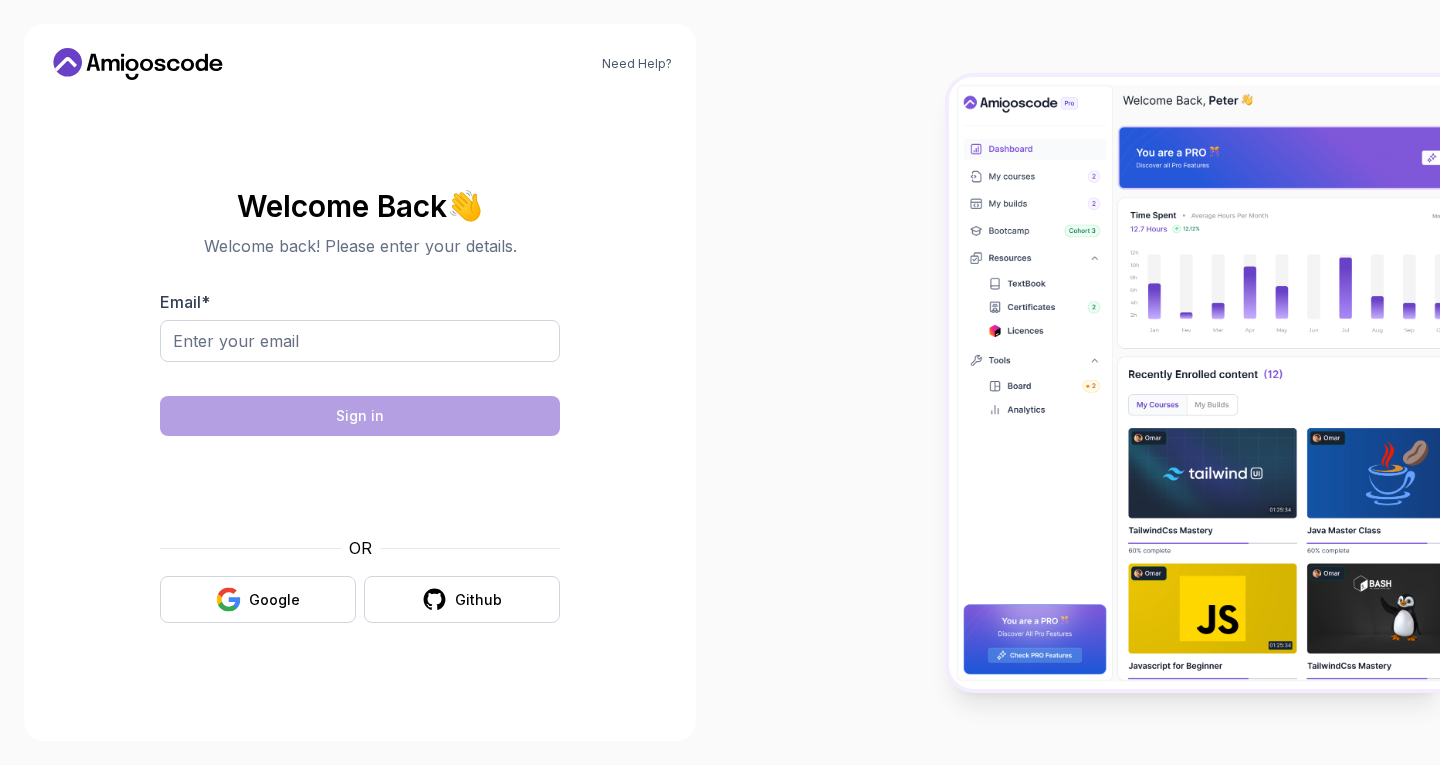 scroll, scrollTop: 0, scrollLeft: 0, axis: both 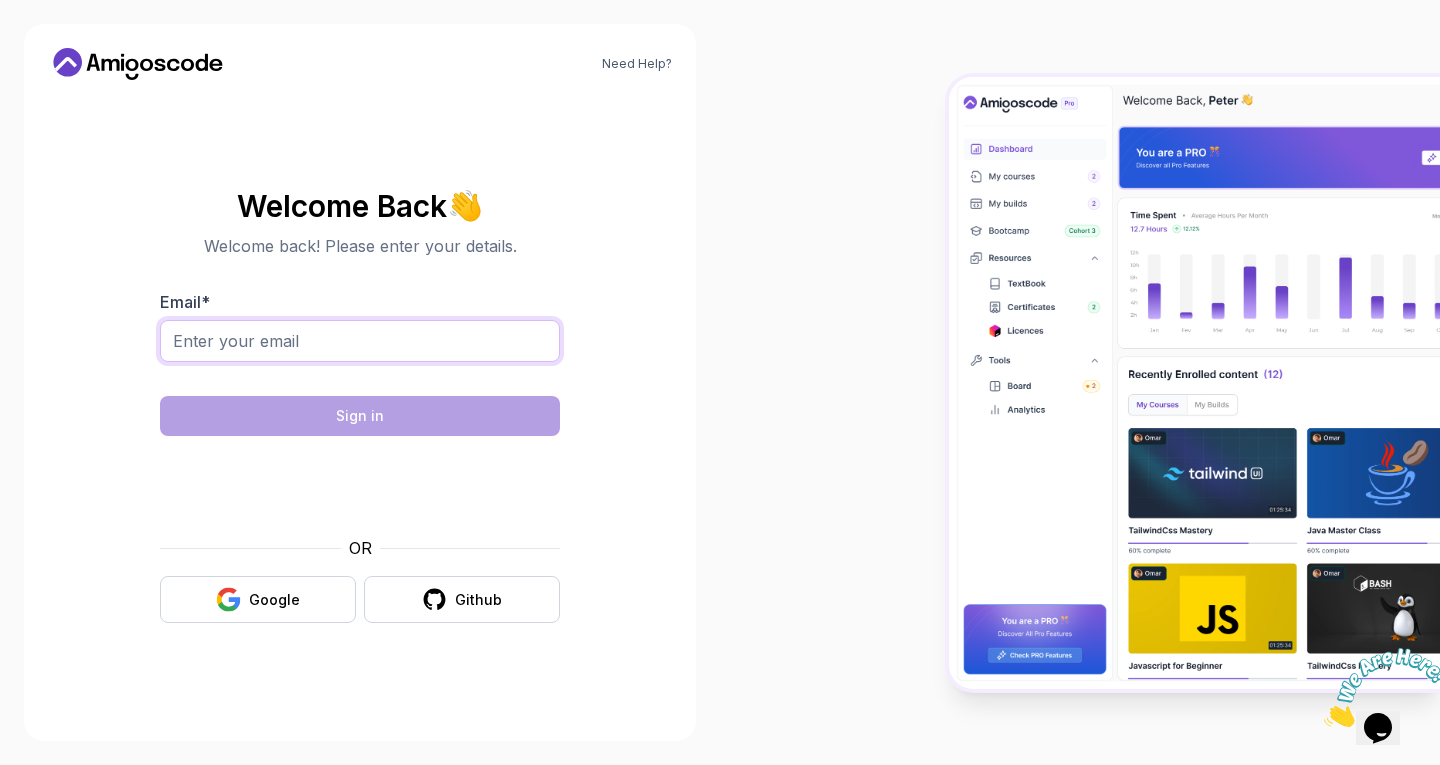 click on "Email *" at bounding box center [360, 341] 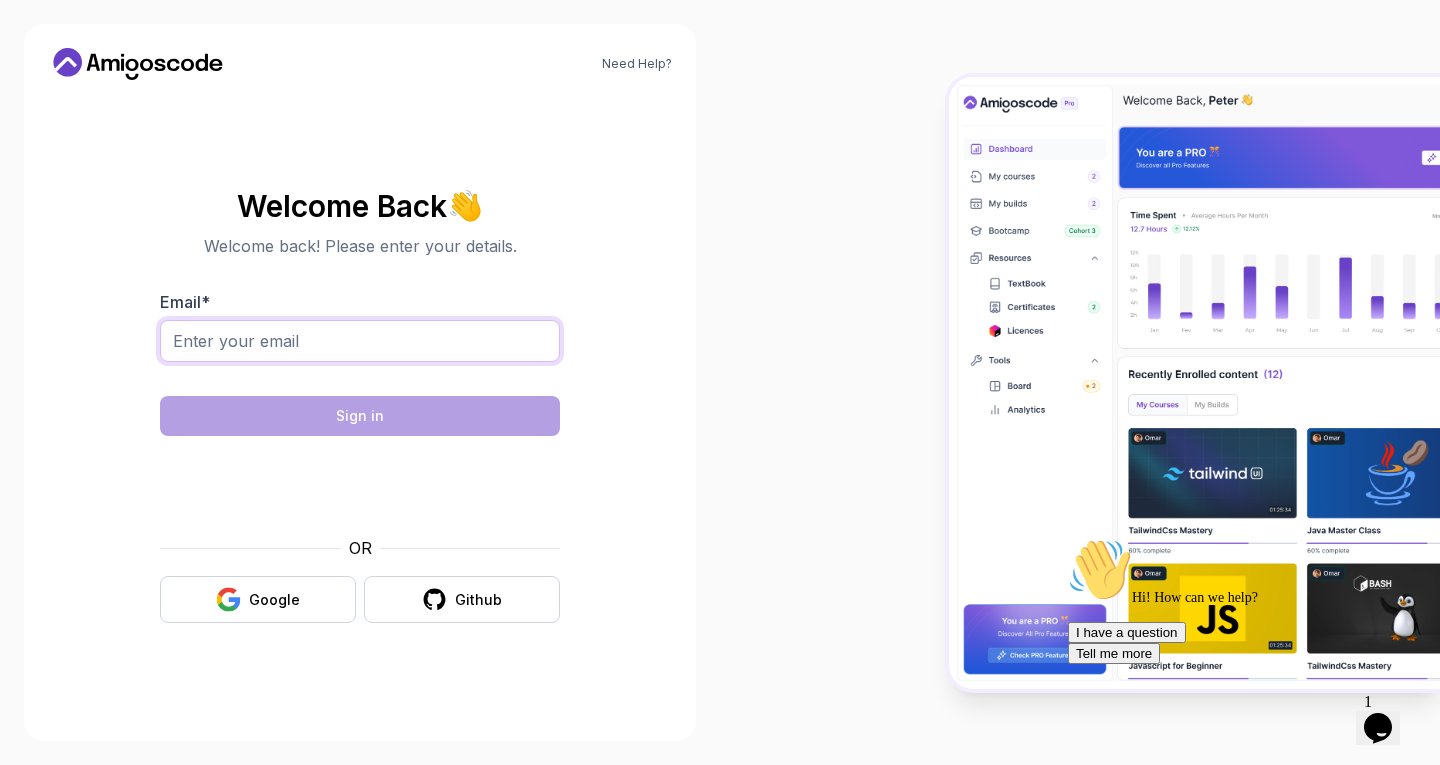 type on "ariffahsan@gmail.com" 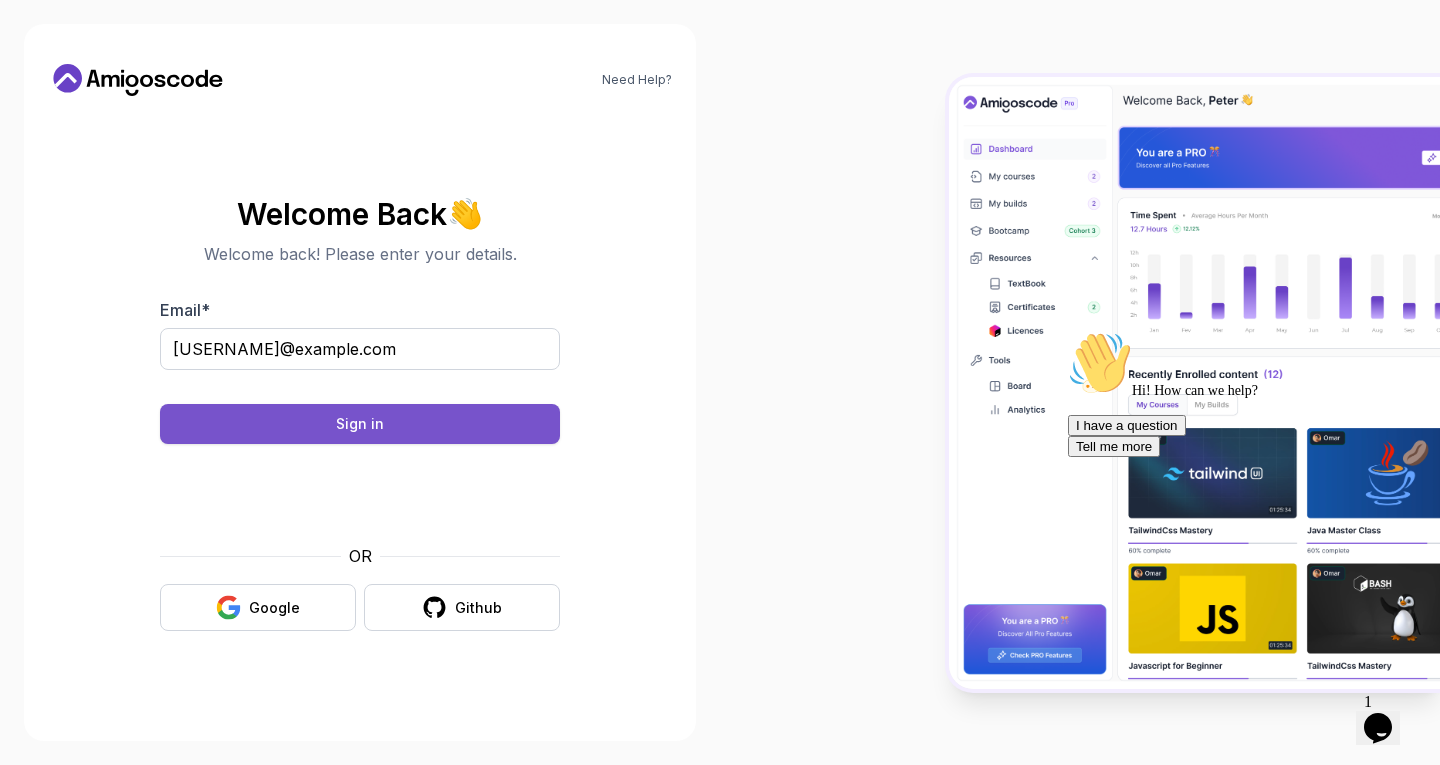 click on "Sign in" at bounding box center [360, 424] 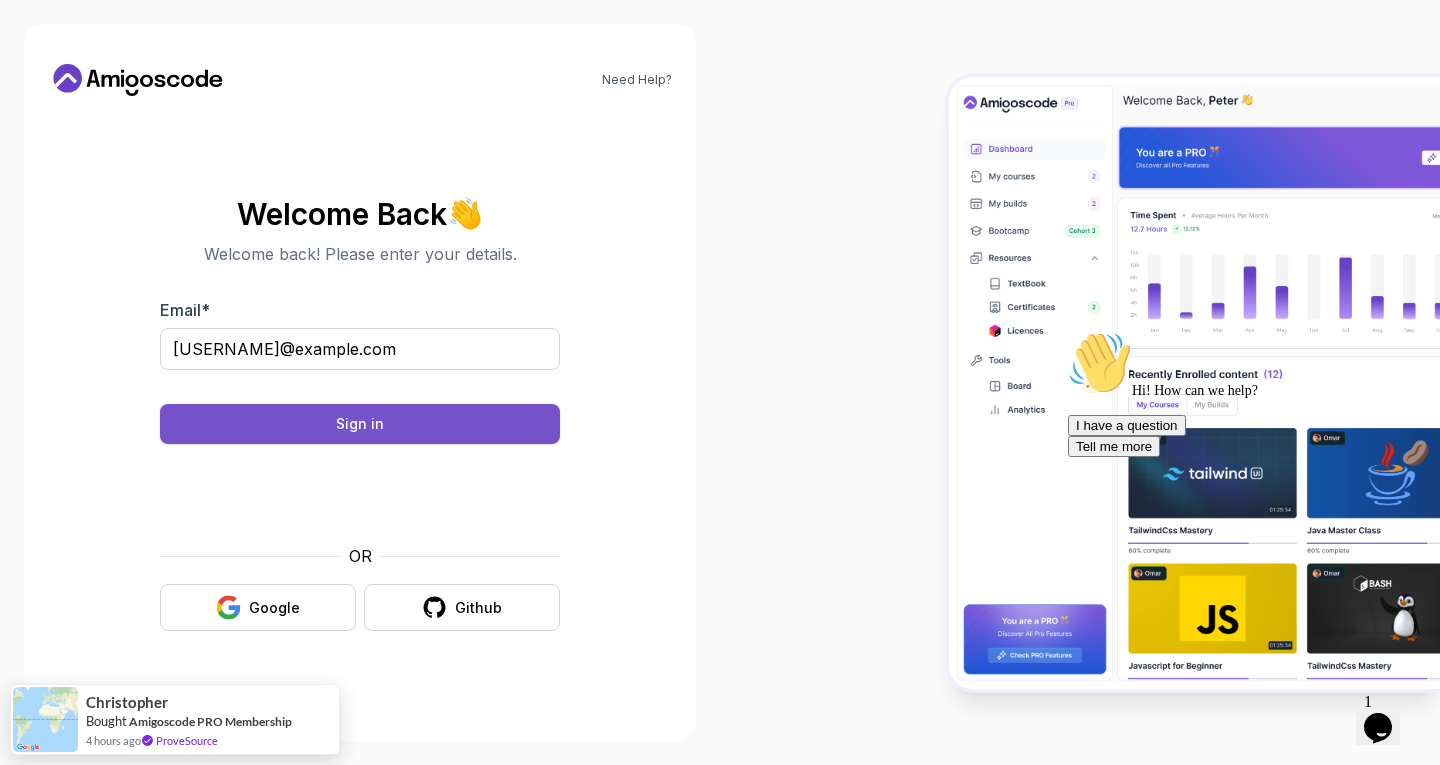 click on "Sign in" at bounding box center (360, 424) 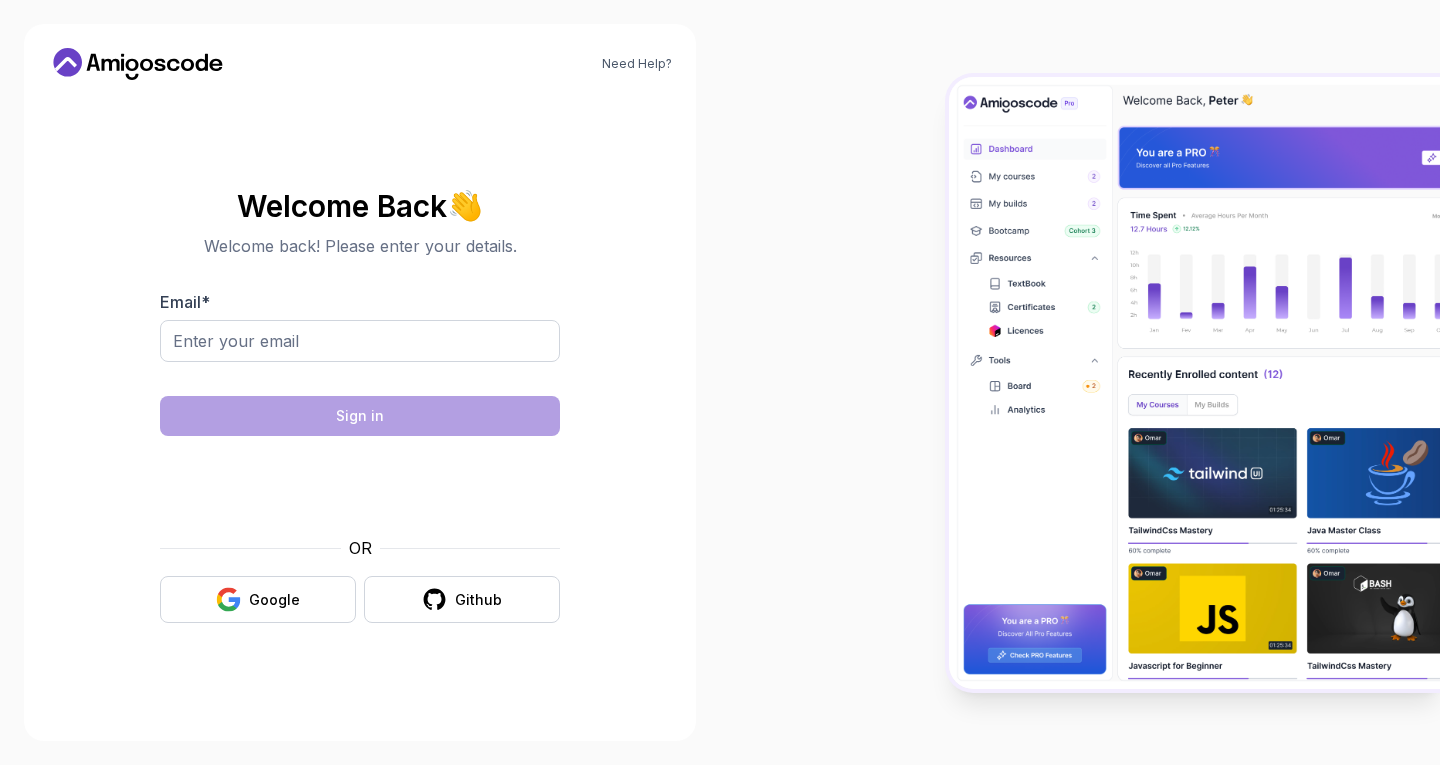scroll, scrollTop: 0, scrollLeft: 0, axis: both 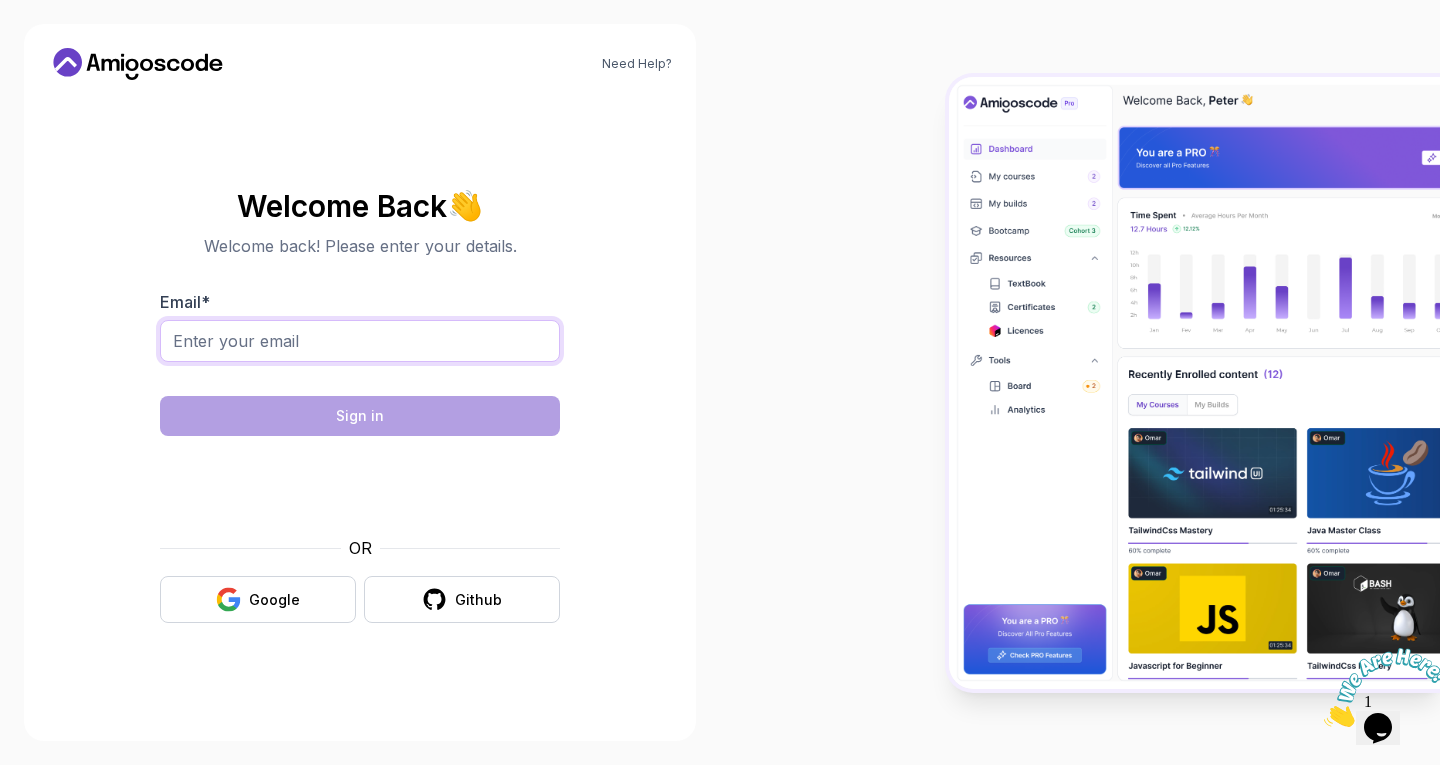 click on "Email *" at bounding box center (360, 341) 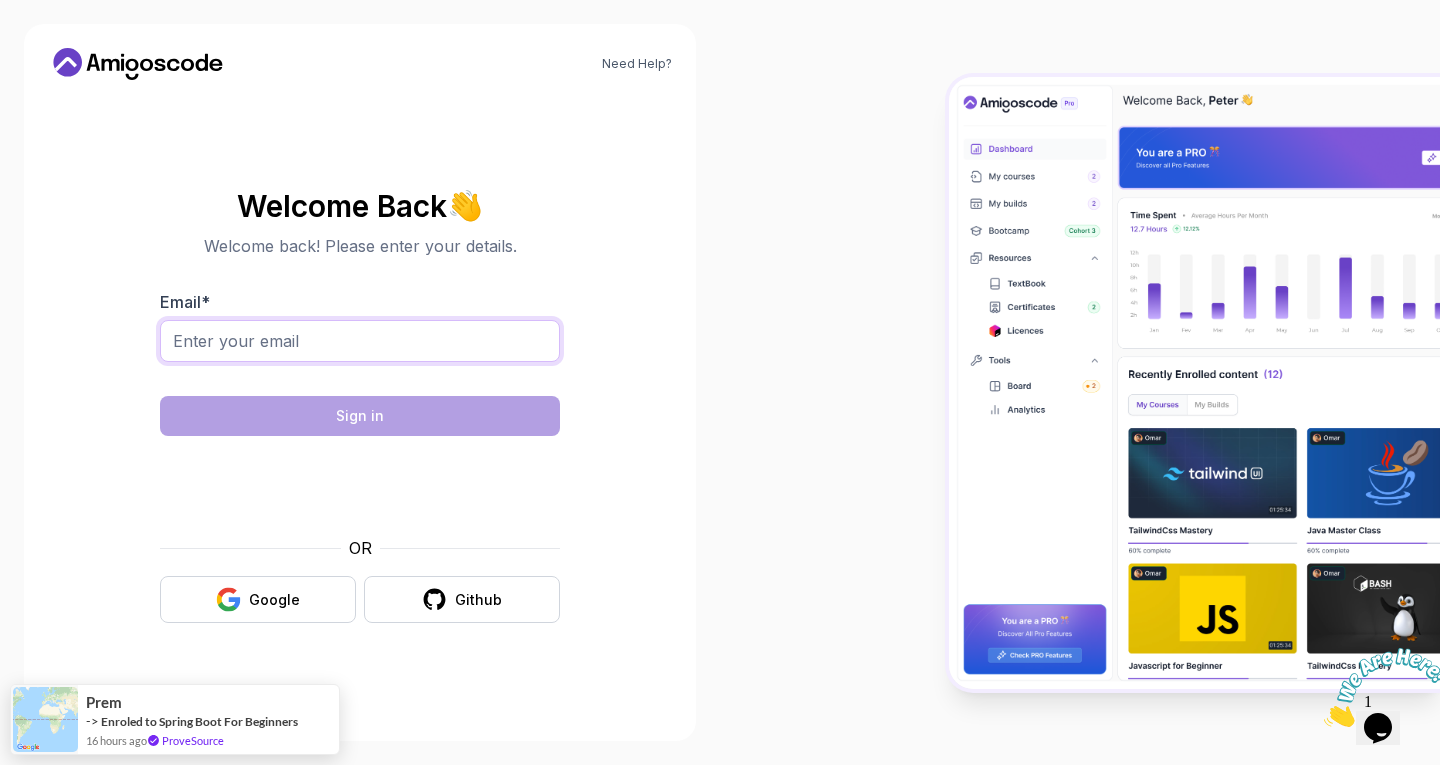type on "[EMAIL]" 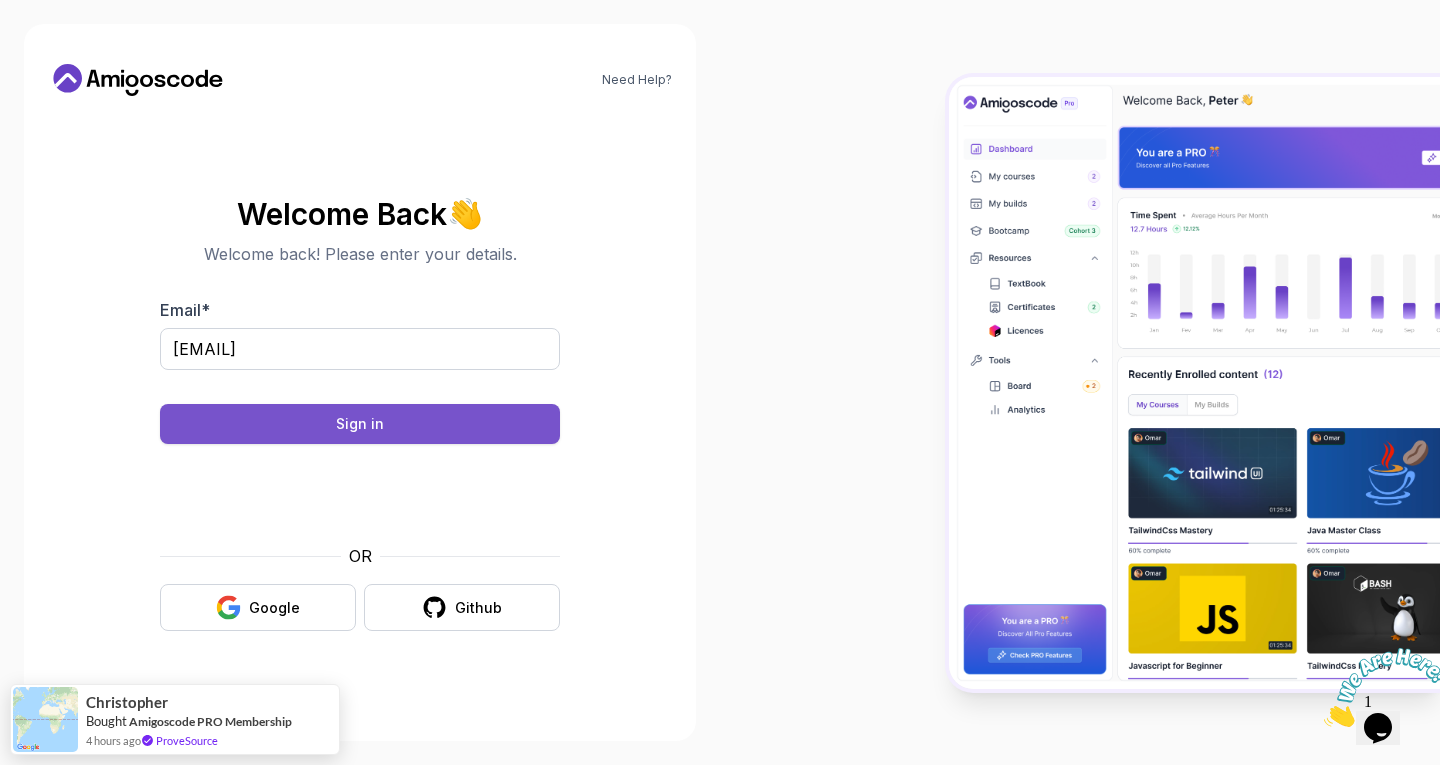 click on "Sign in" at bounding box center (360, 424) 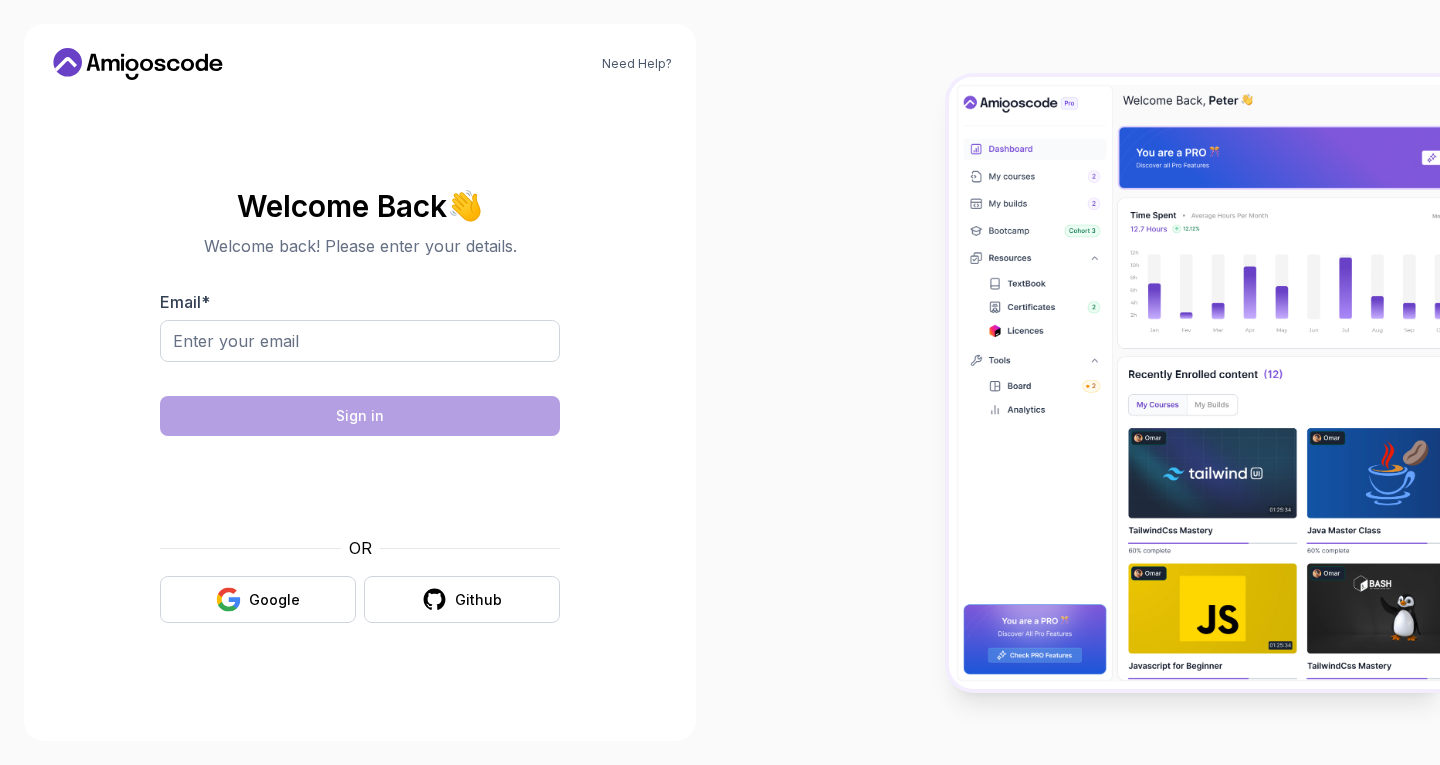 scroll, scrollTop: 0, scrollLeft: 0, axis: both 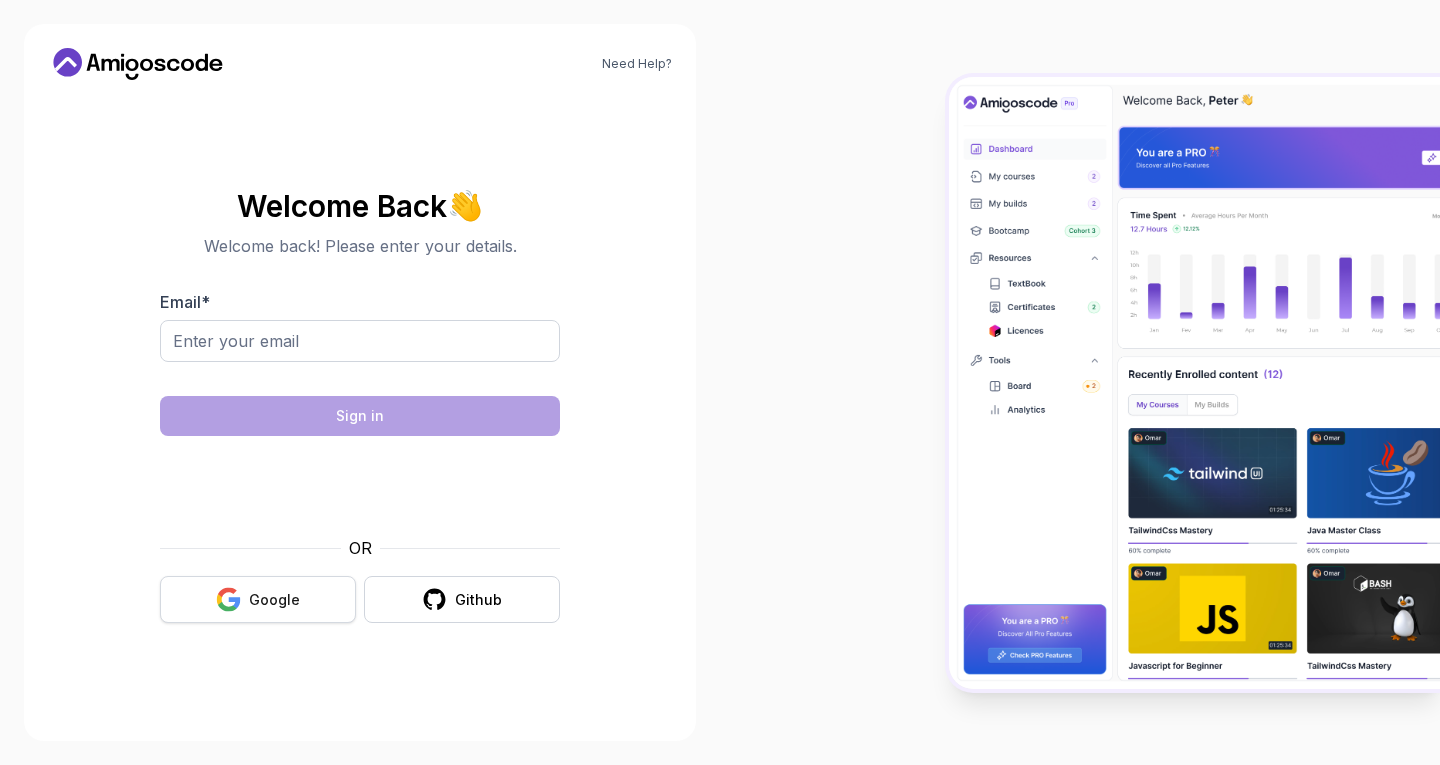 click on "Google" at bounding box center (274, 600) 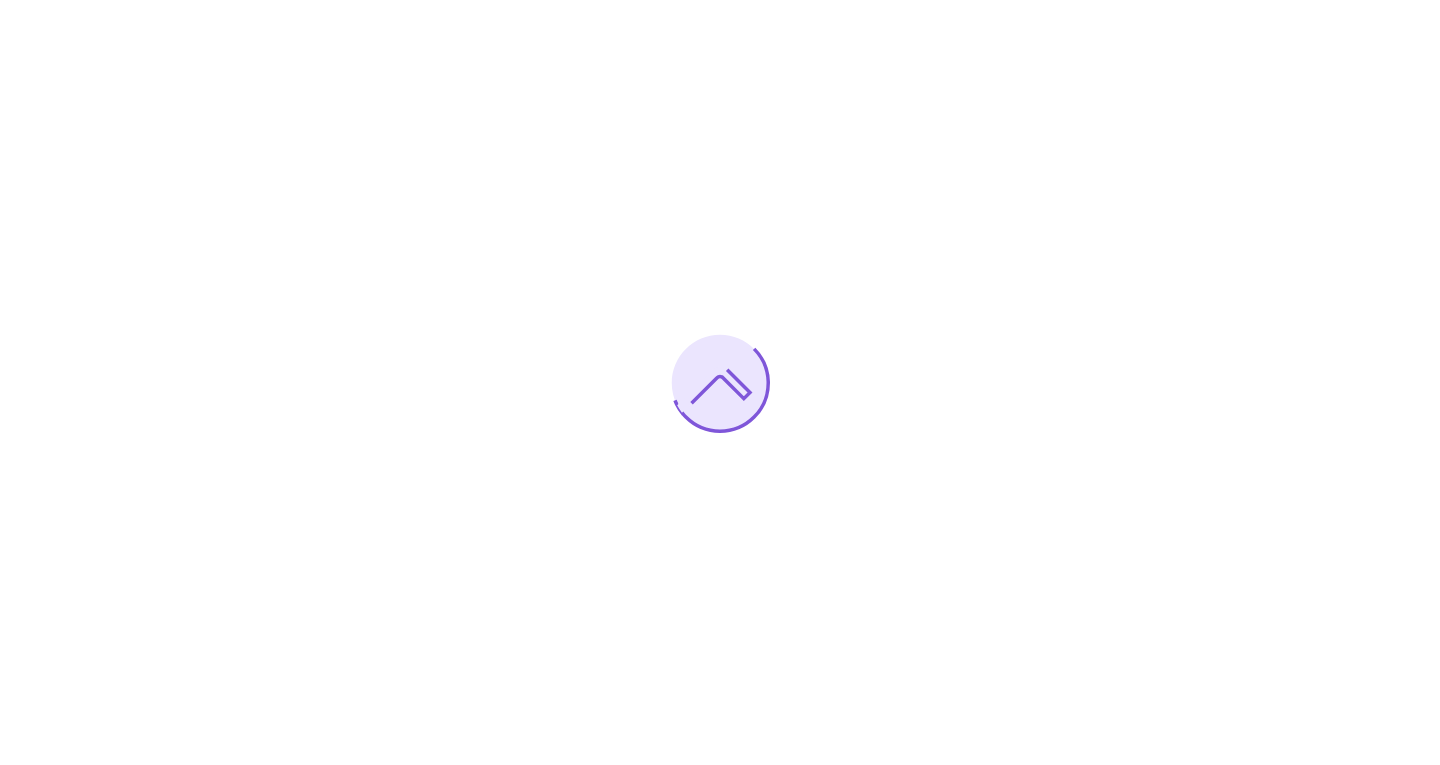 scroll, scrollTop: 0, scrollLeft: 0, axis: both 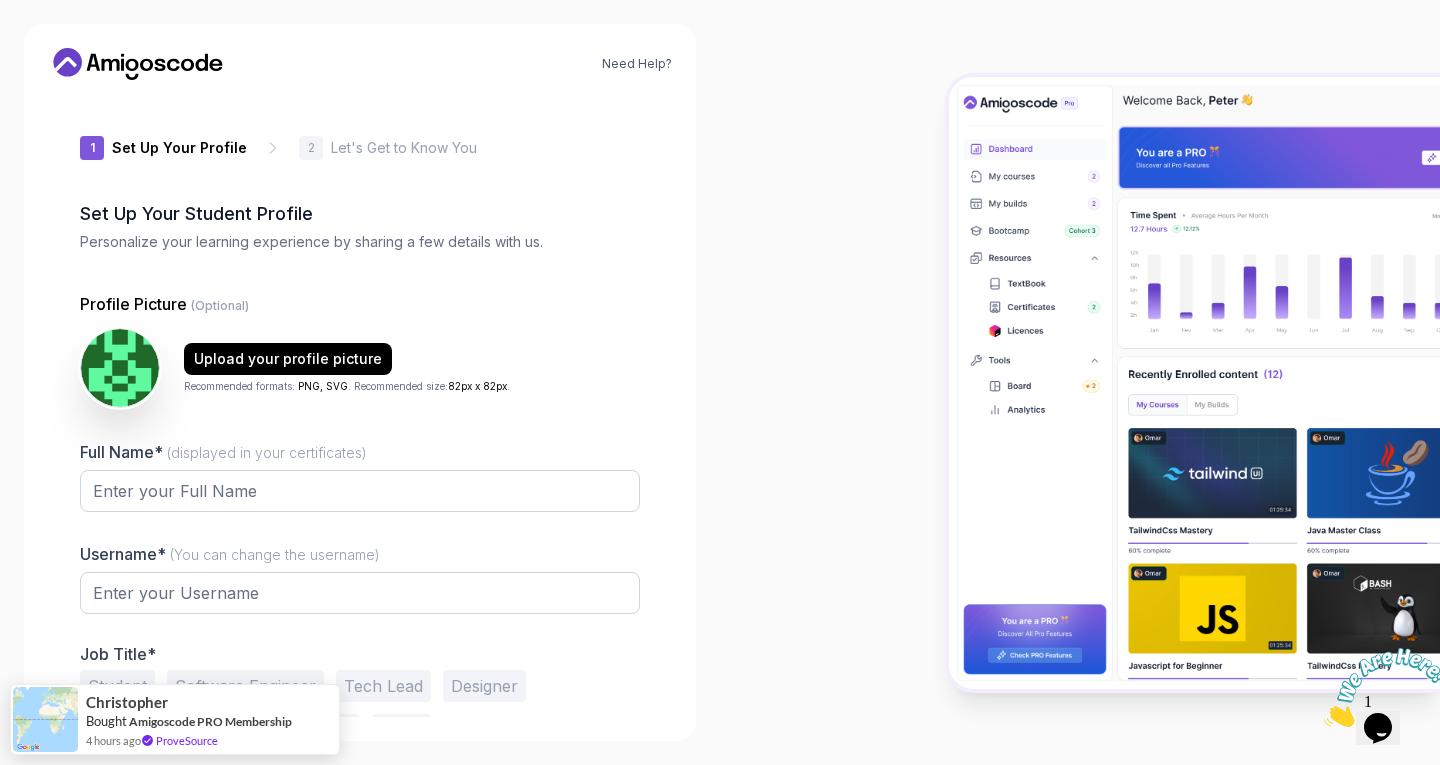 type on "[USERNAME]" 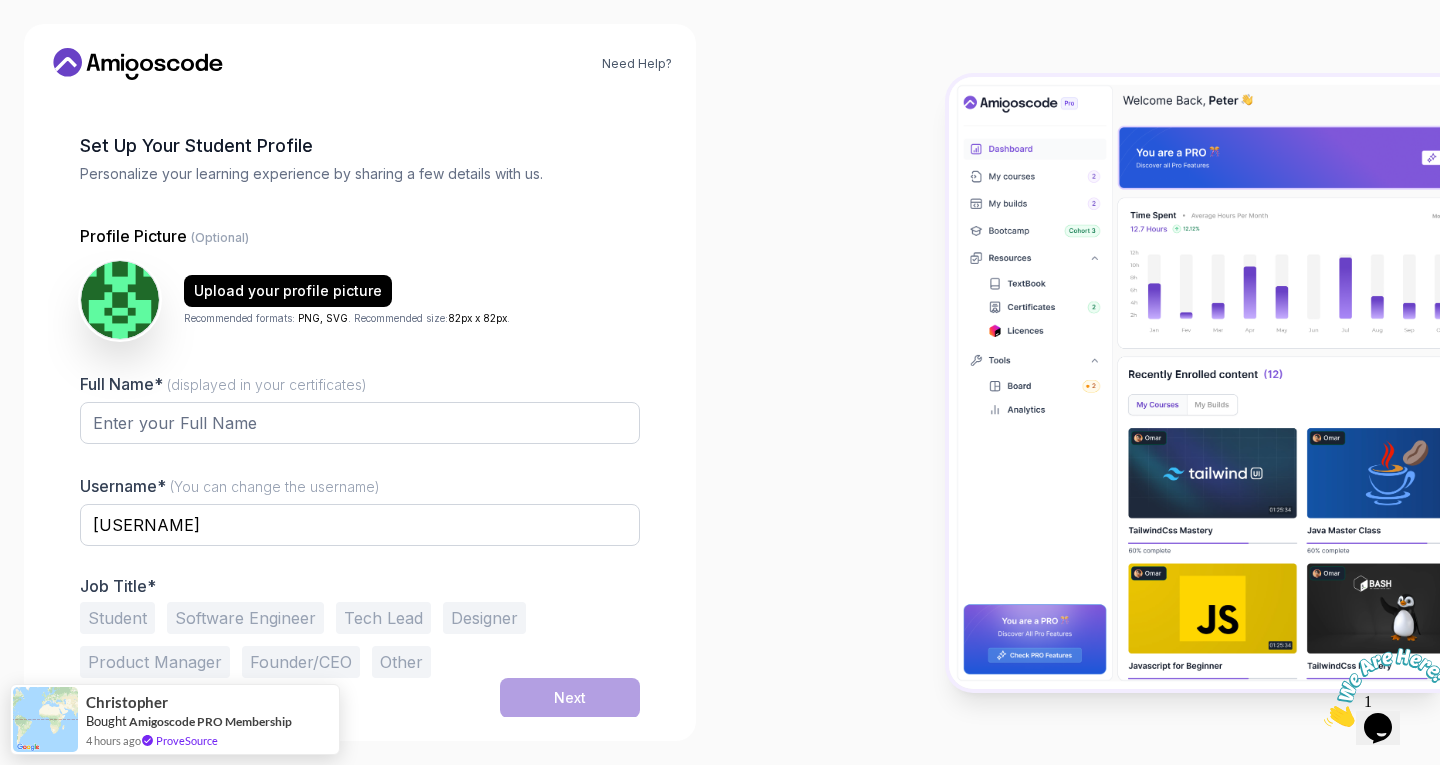 scroll, scrollTop: 69, scrollLeft: 0, axis: vertical 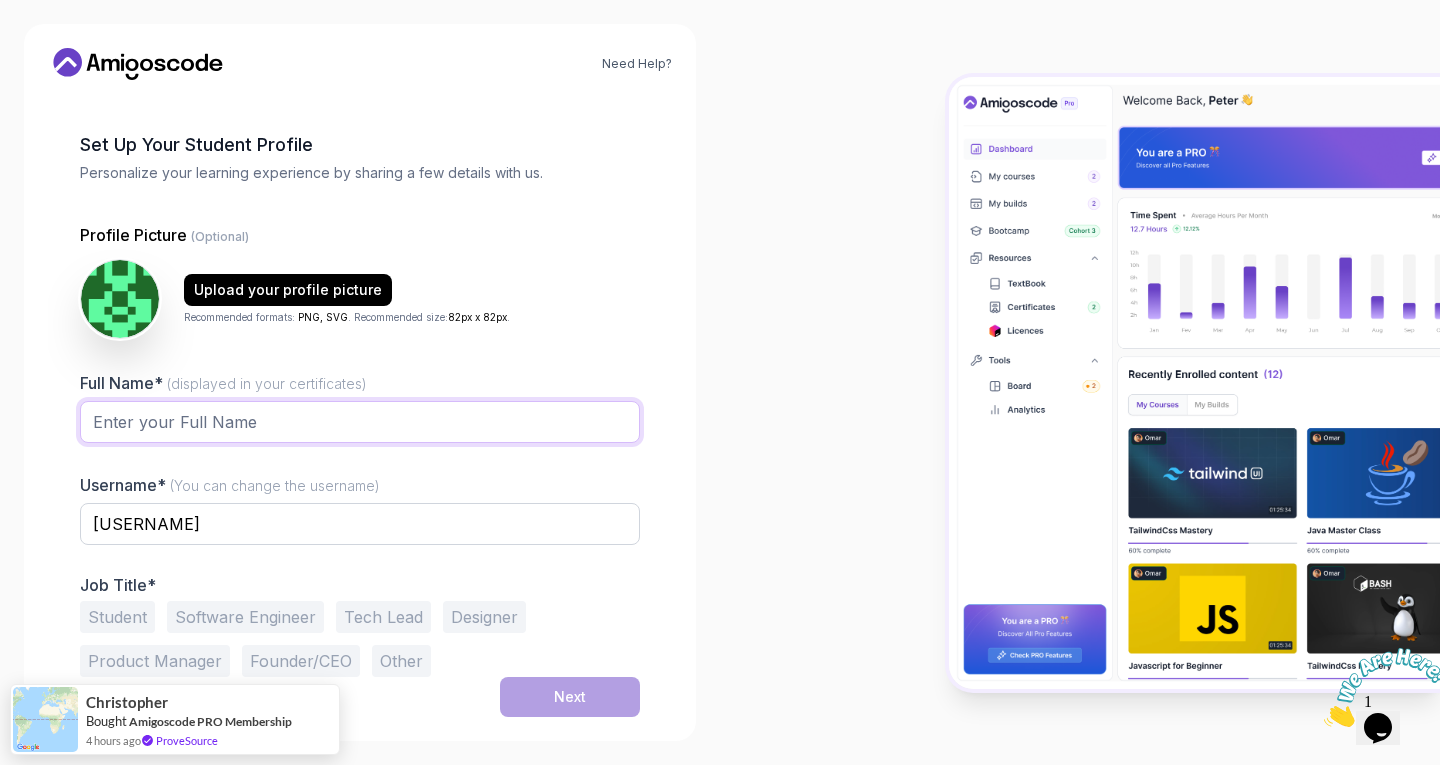 click on "Full Name*   (displayed in your certificates)" at bounding box center [360, 422] 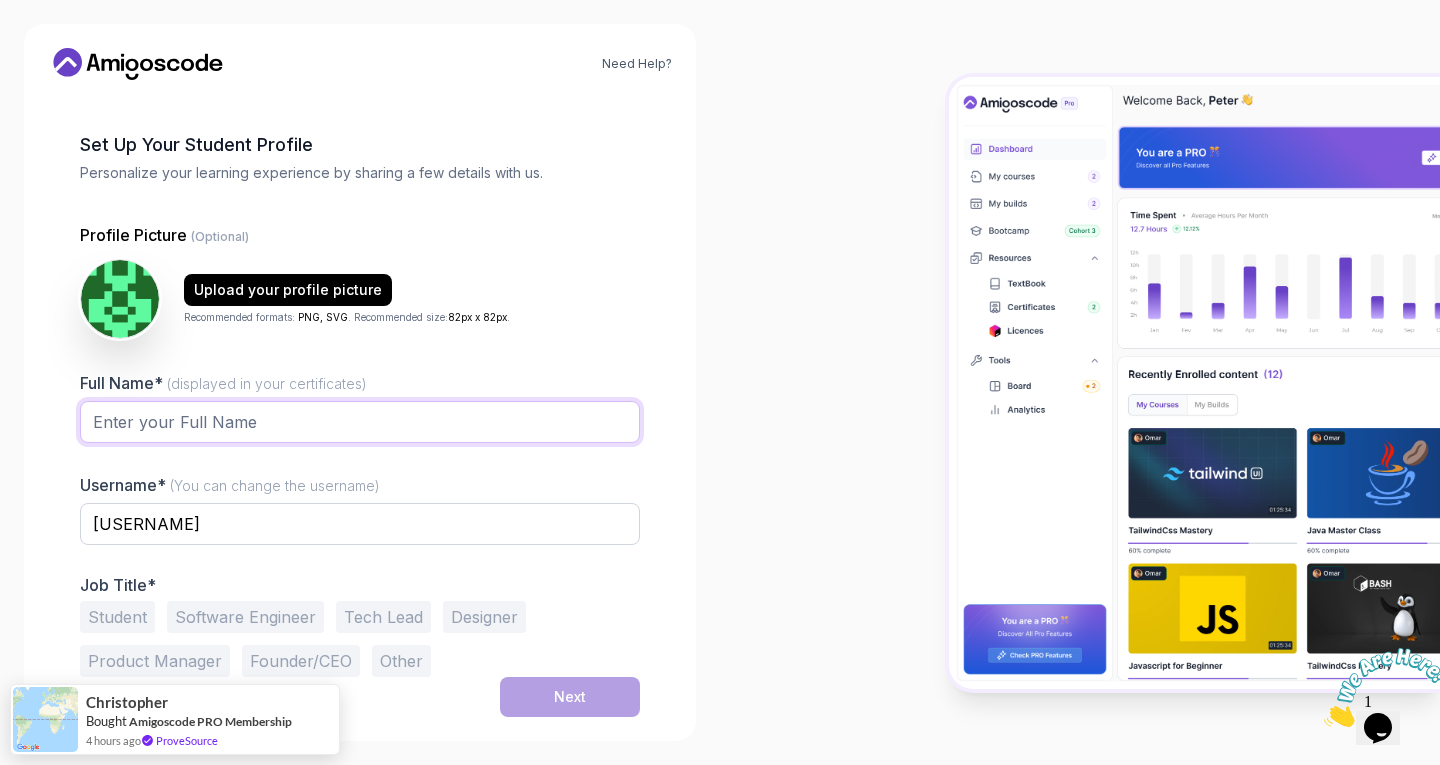 type on "[FIRST] [LAST]" 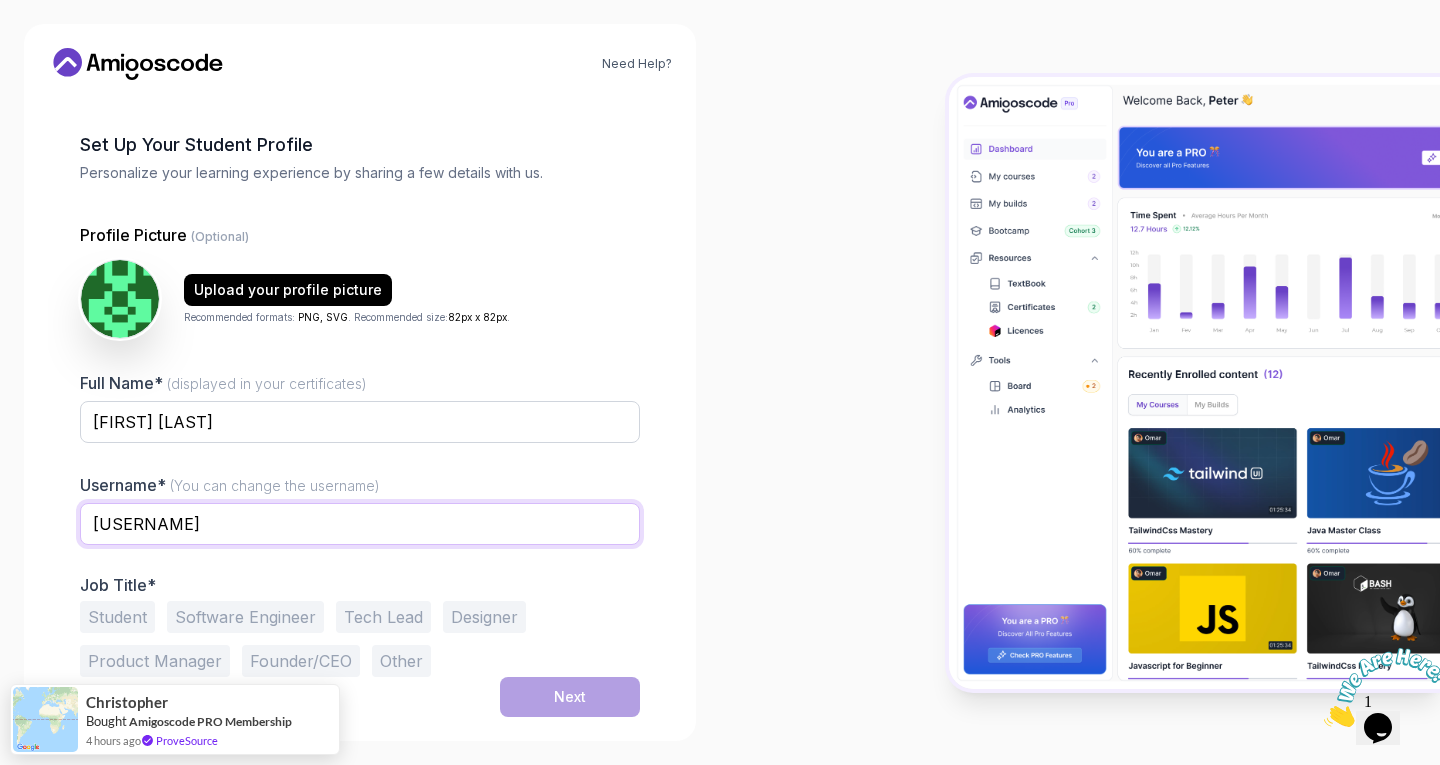 drag, startPoint x: 235, startPoint y: 534, endPoint x: 5, endPoint y: 521, distance: 230.3671 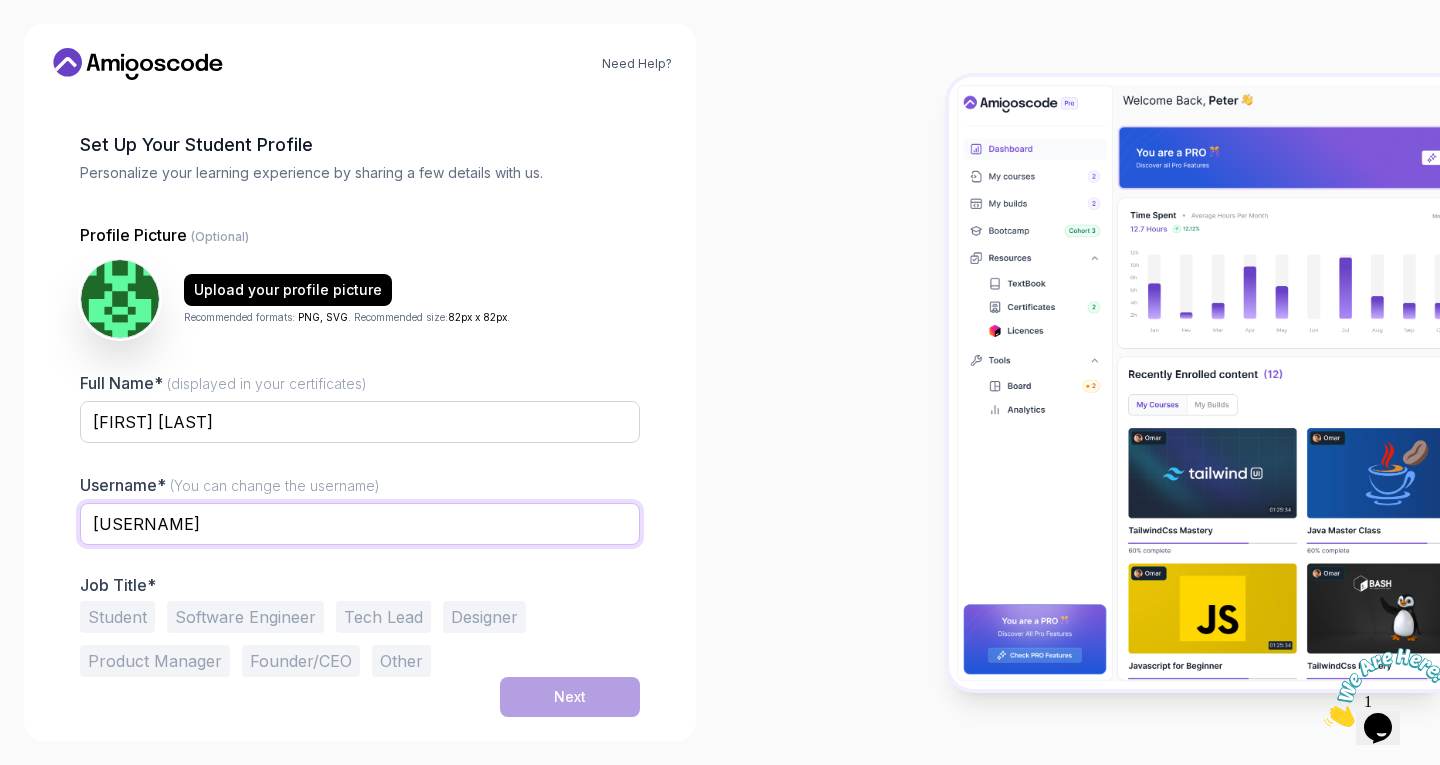 type on "\" 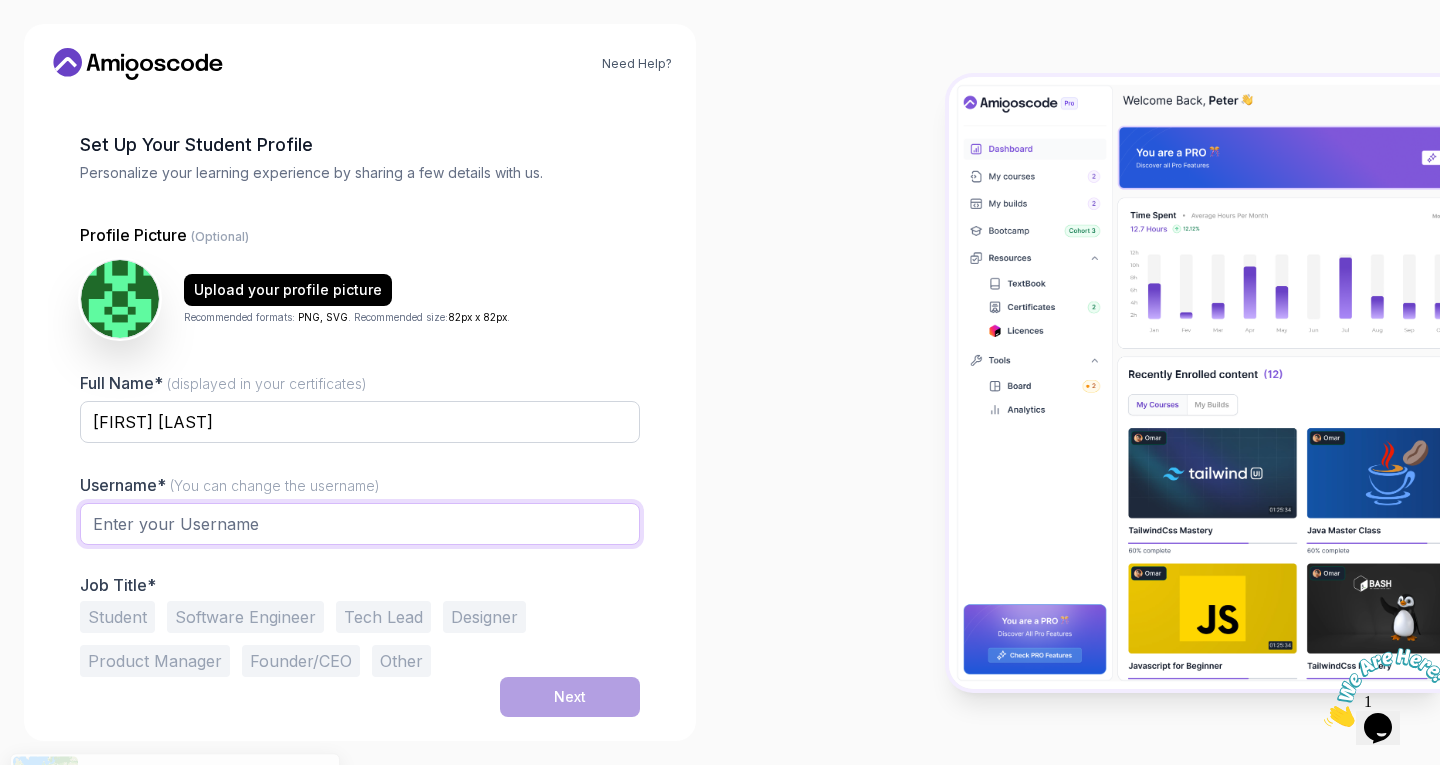 type 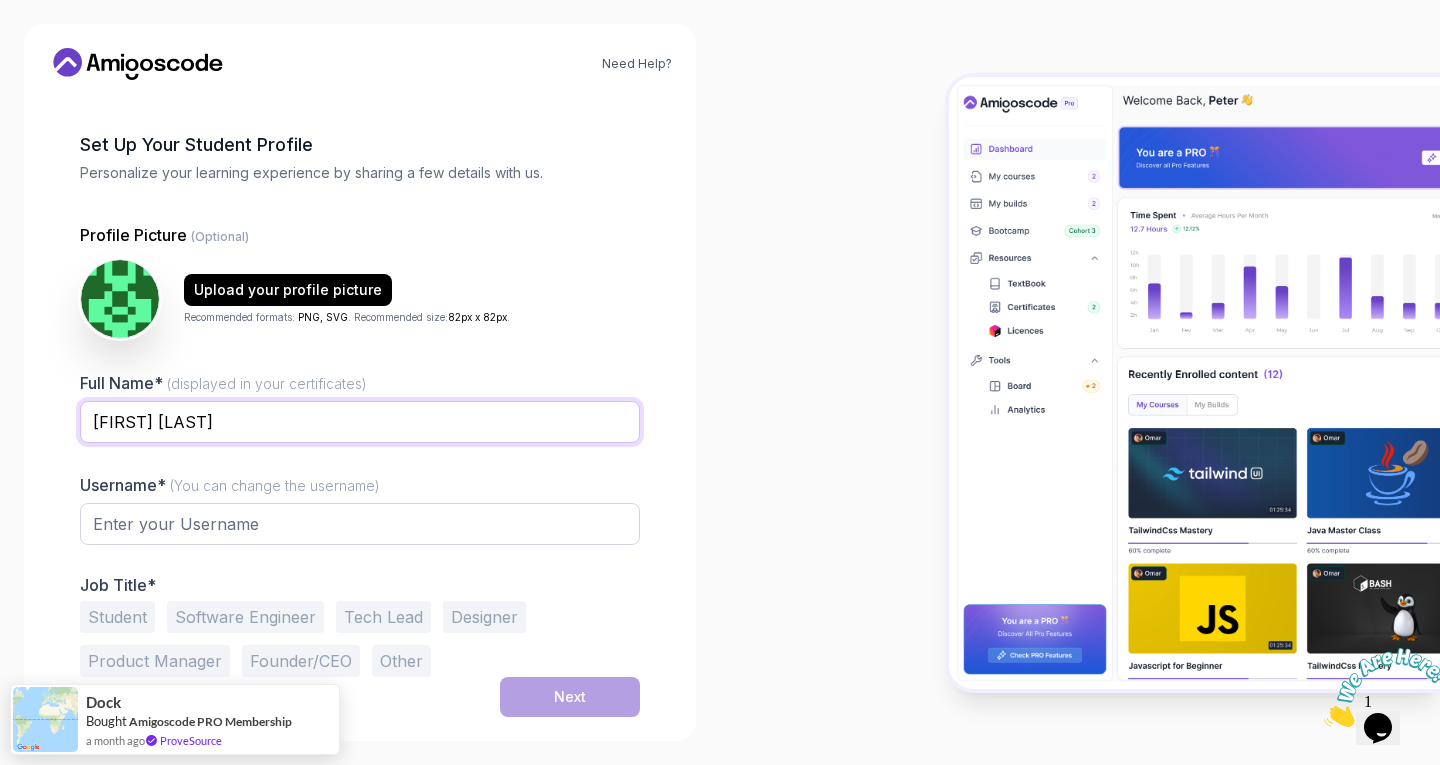 click on "[FIRST] [LAST]" at bounding box center [360, 422] 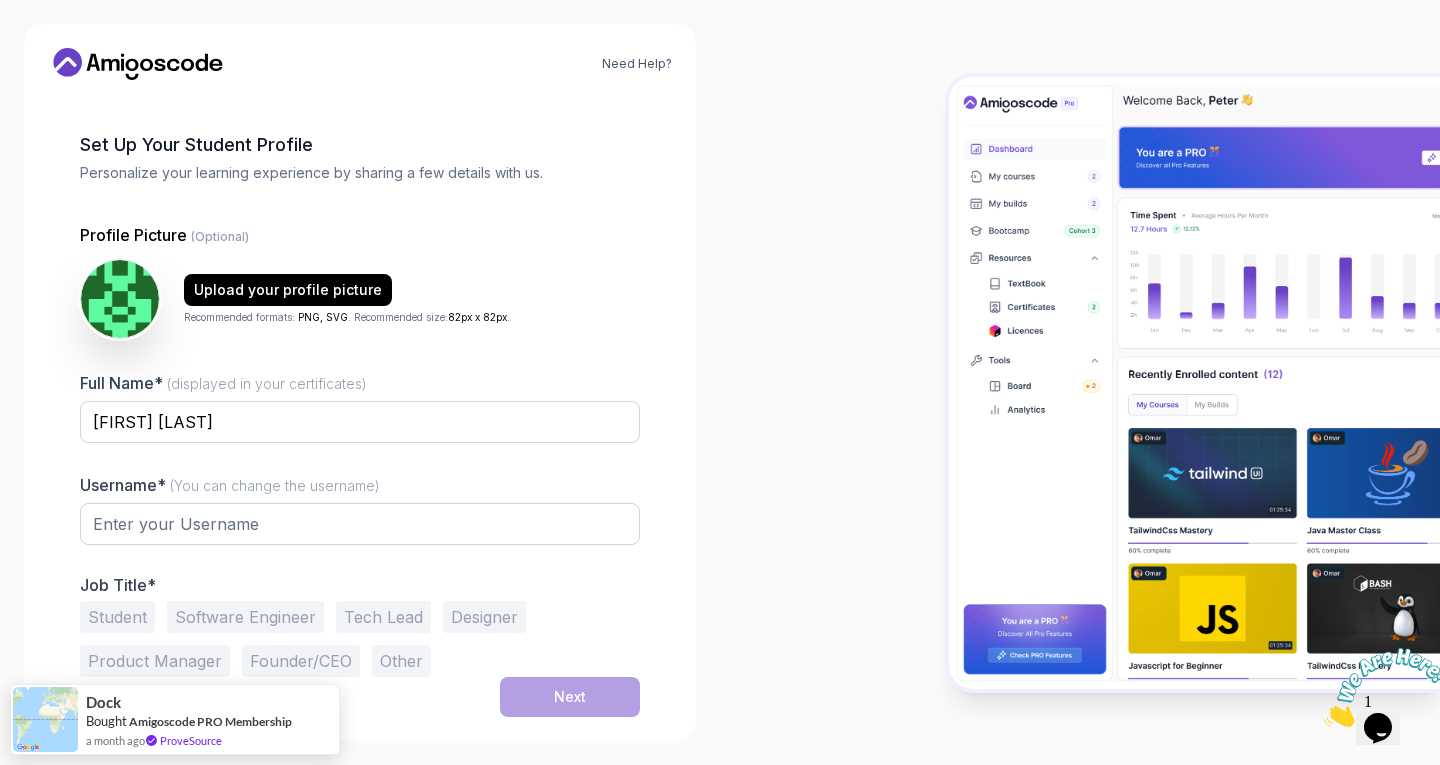 click at bounding box center (360, 535) 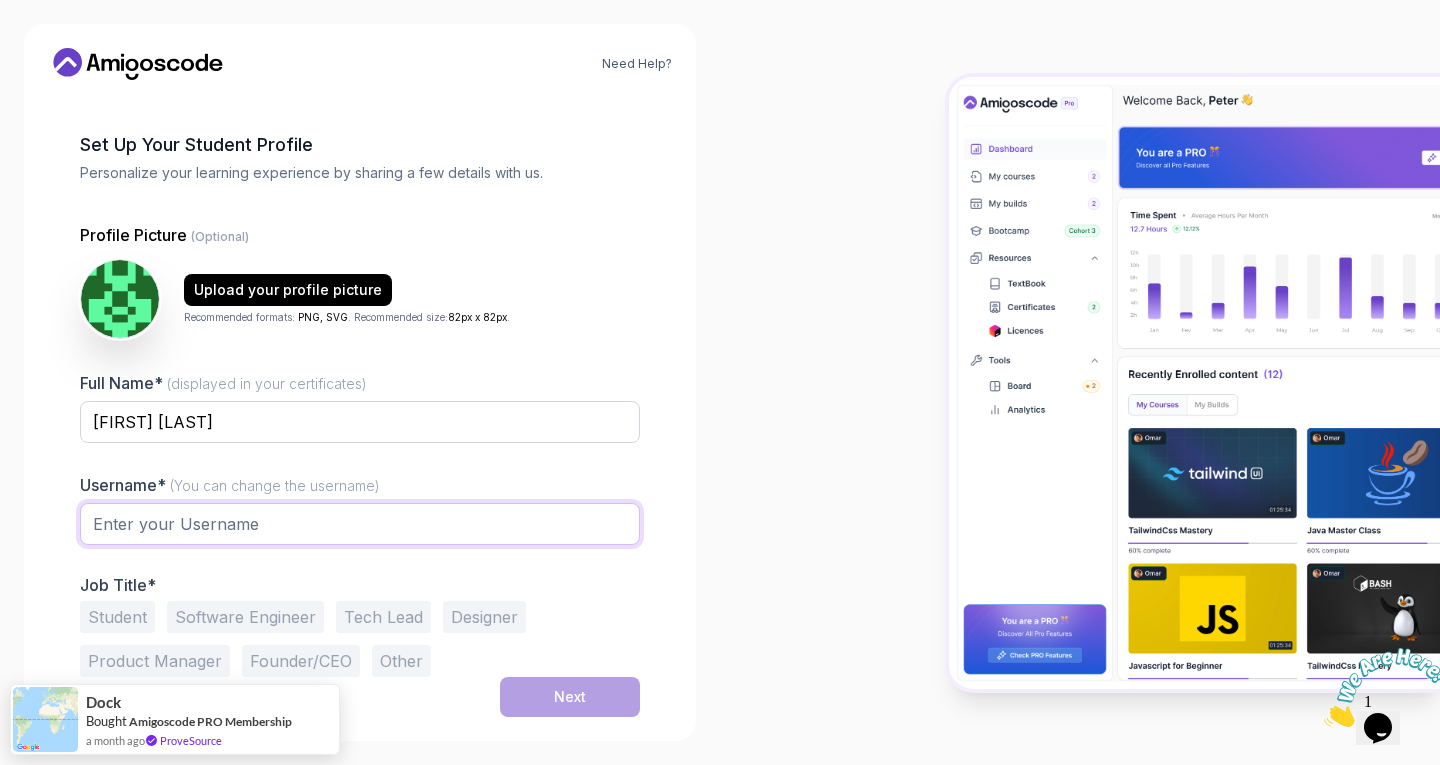 click at bounding box center (360, 524) 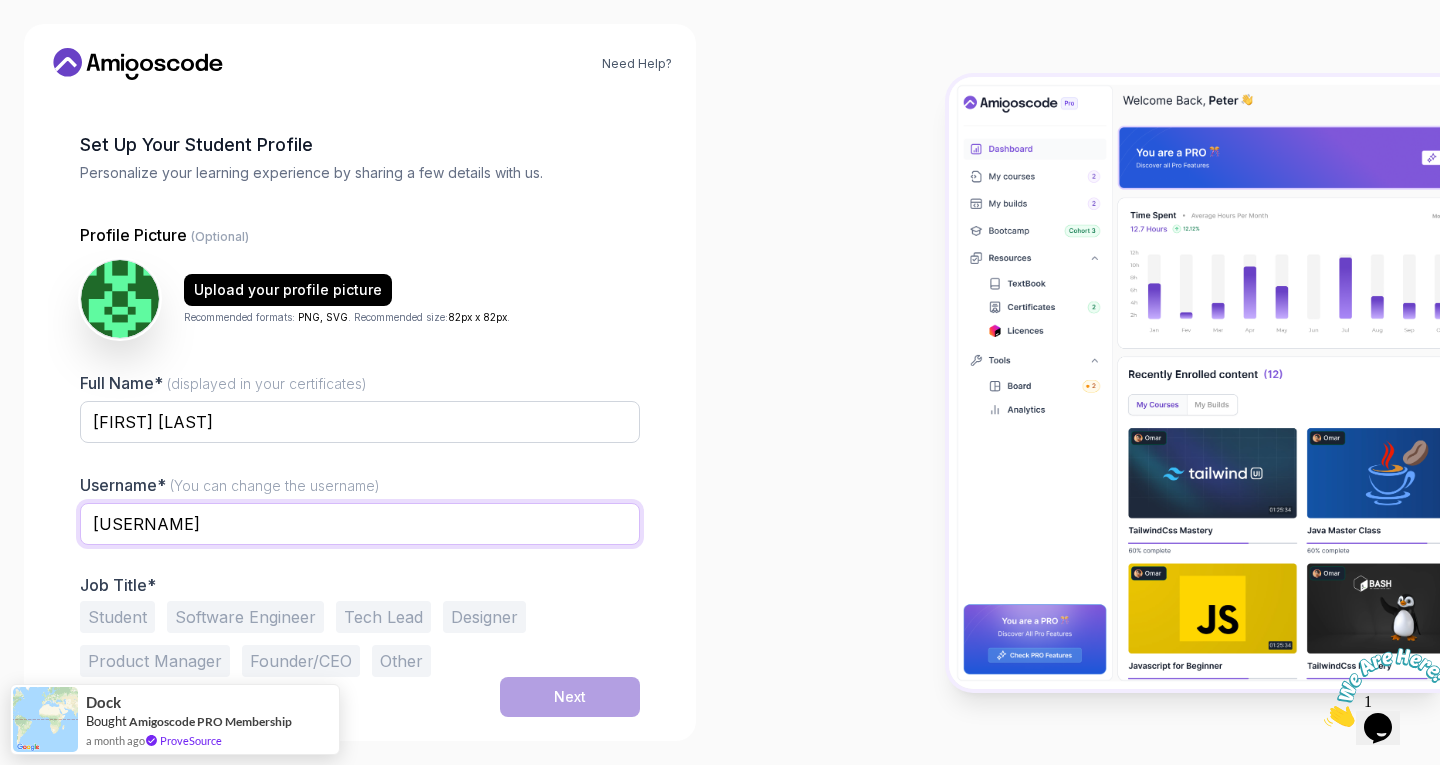 type on "riff_!422" 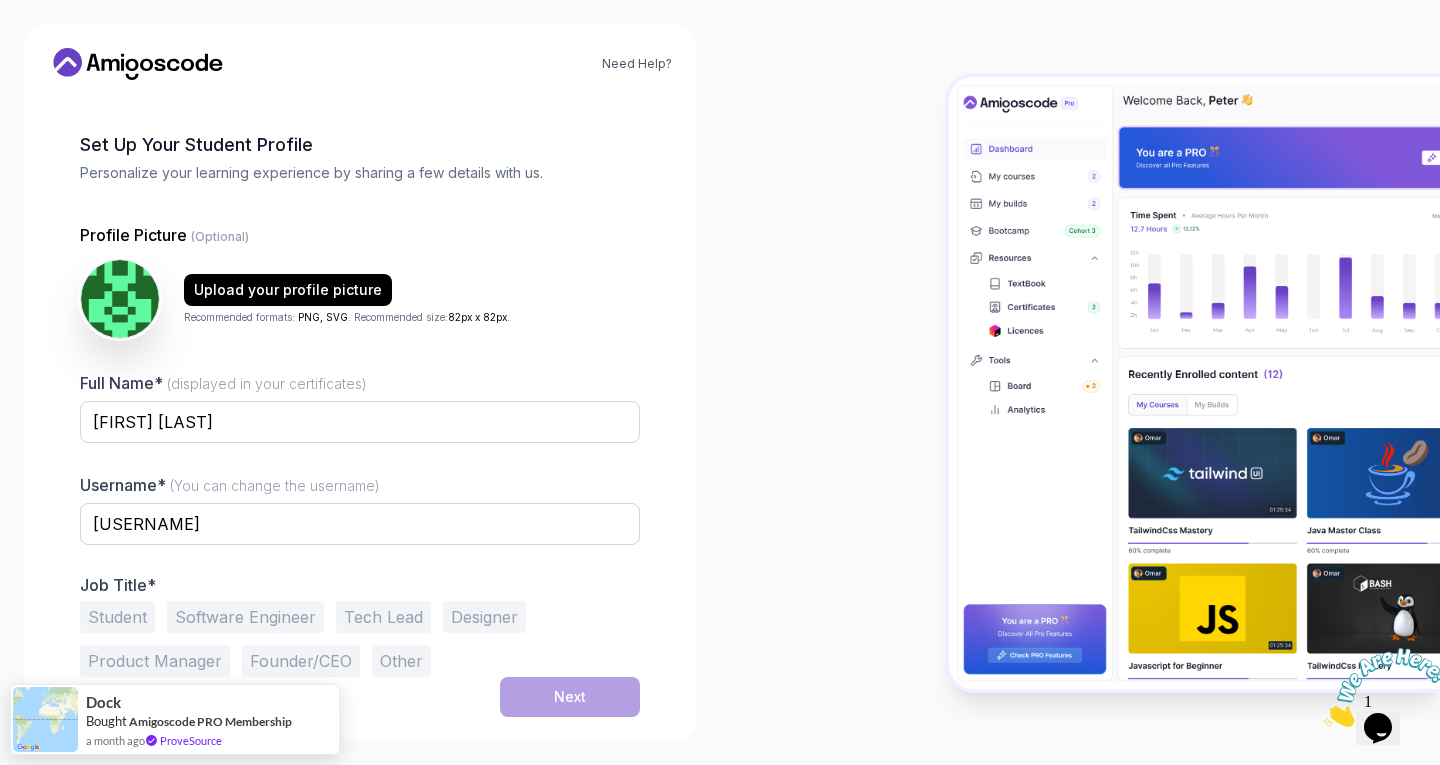 click on "Student" at bounding box center [117, 617] 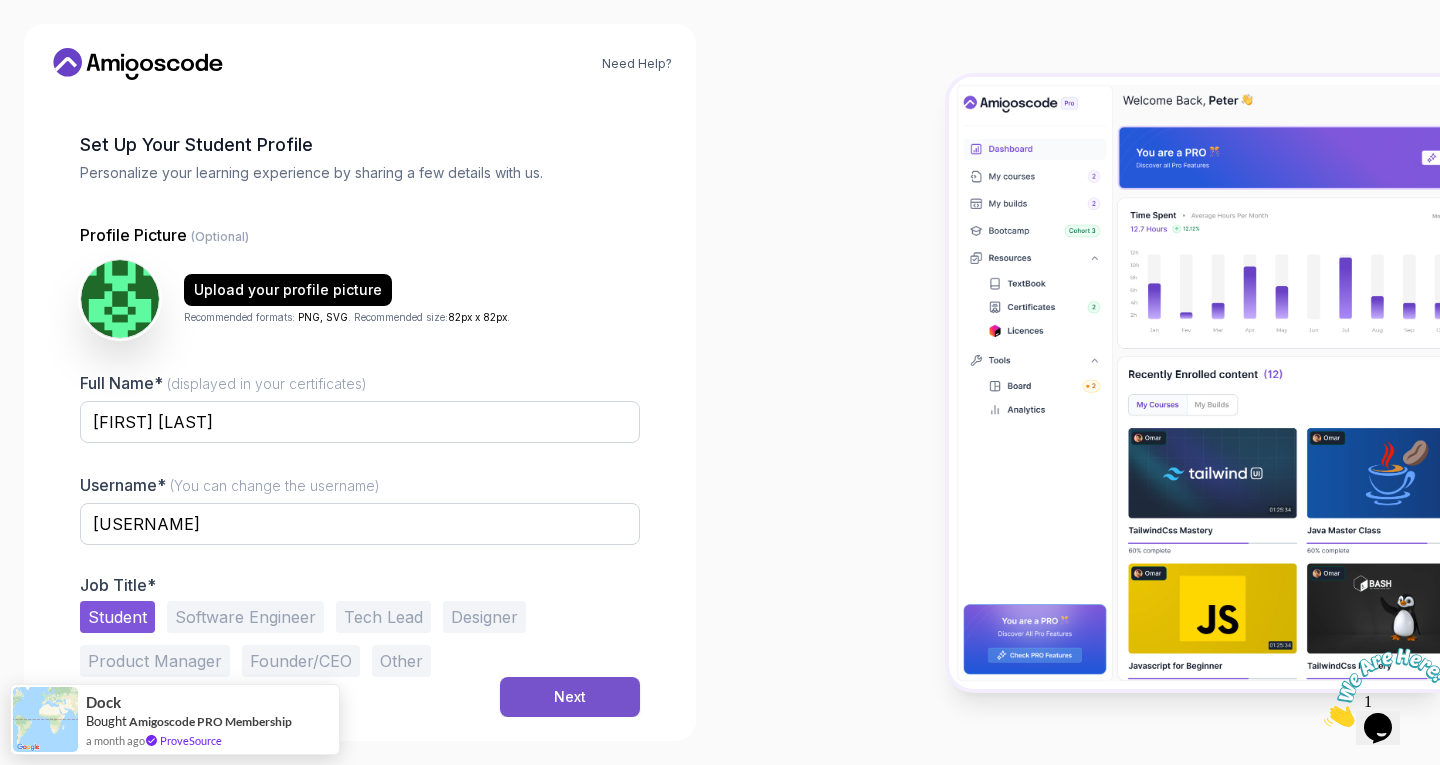 click on "Next" at bounding box center (570, 697) 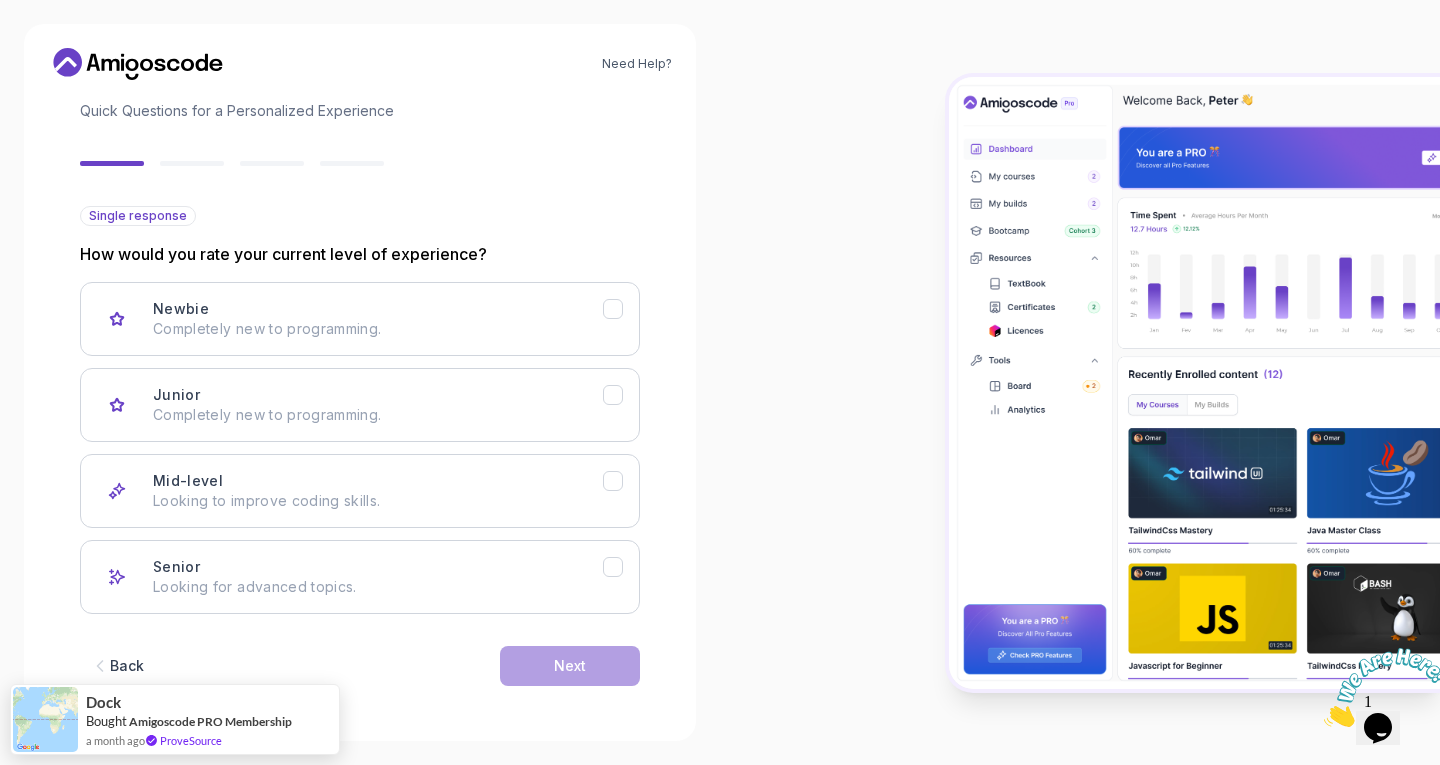 scroll, scrollTop: 132, scrollLeft: 0, axis: vertical 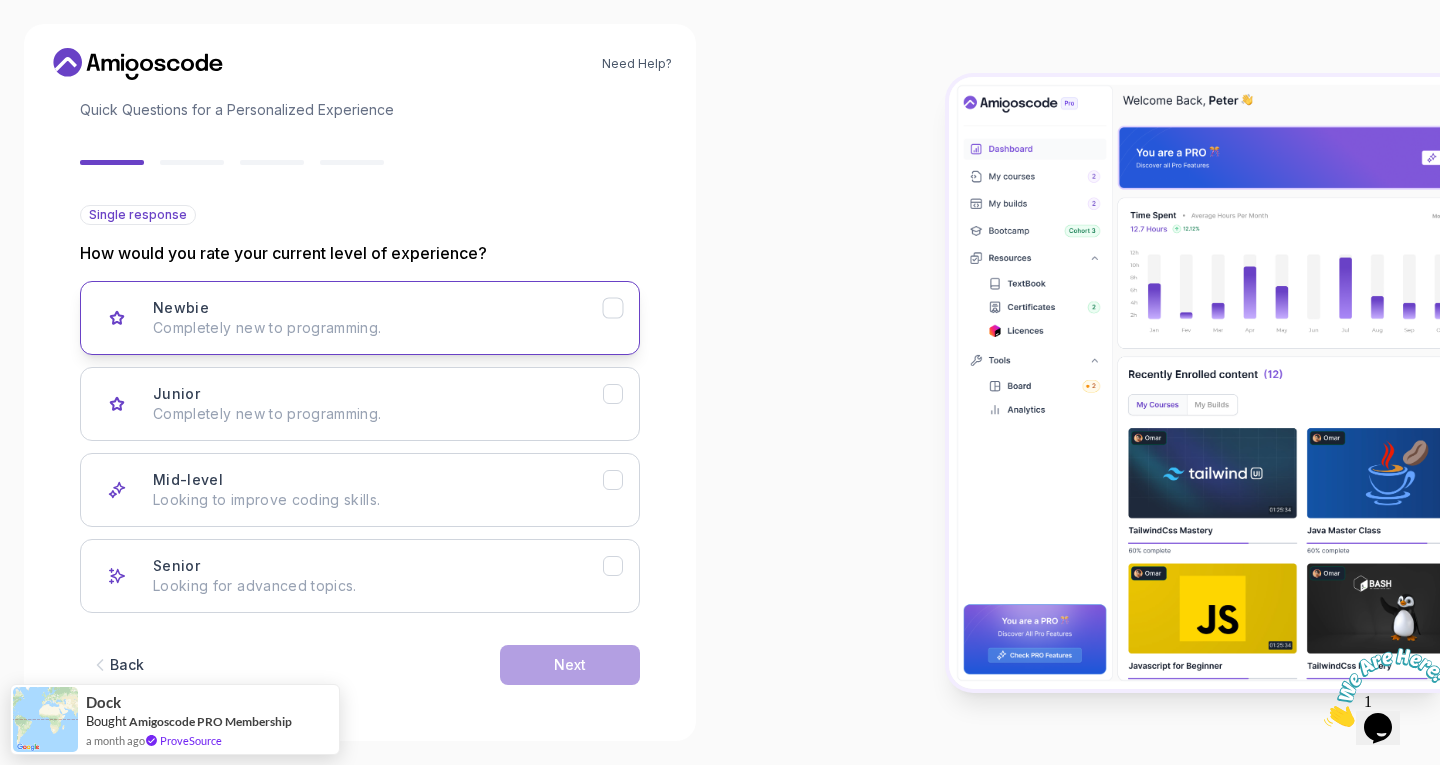 click on "Newbie Completely new to programming." at bounding box center (378, 318) 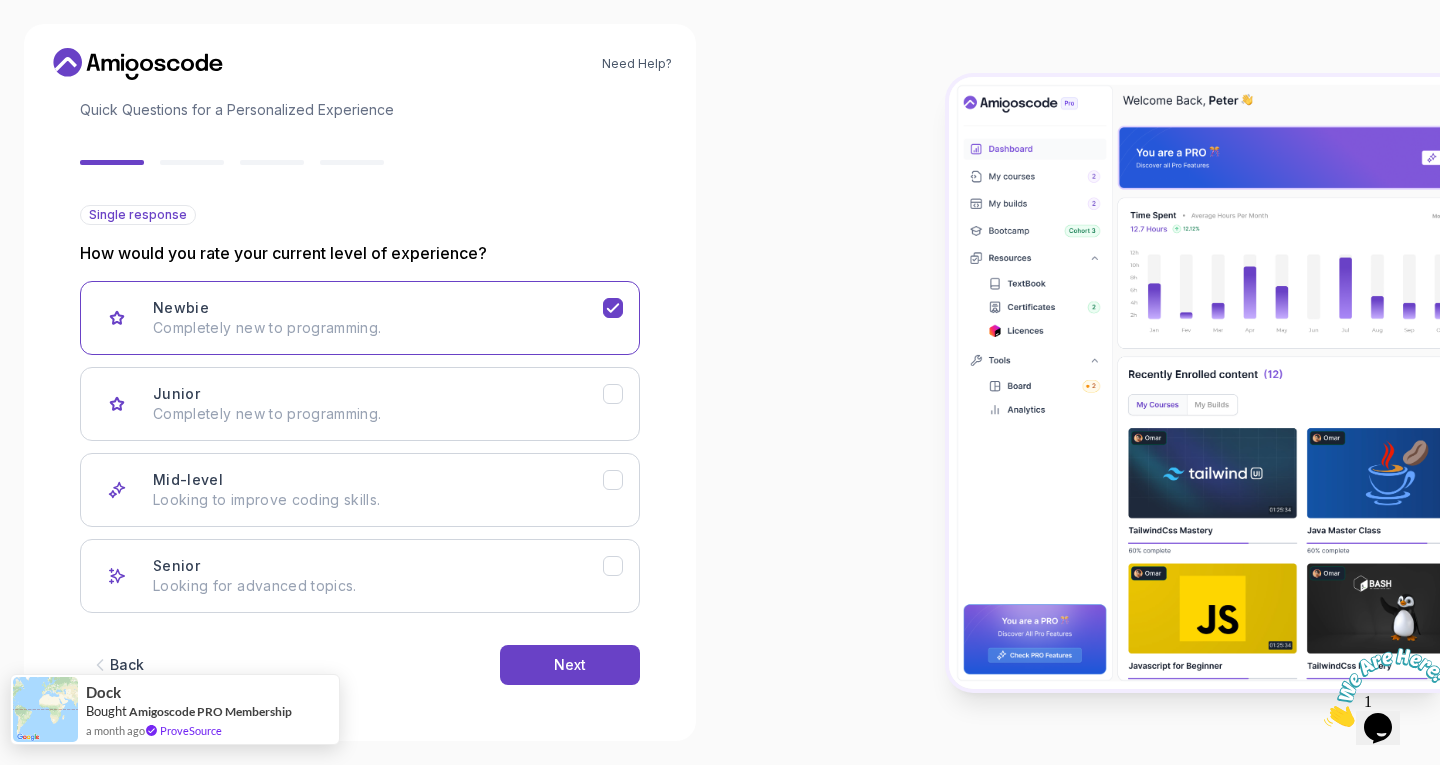 drag, startPoint x: 541, startPoint y: 681, endPoint x: 337, endPoint y: 704, distance: 205.29248 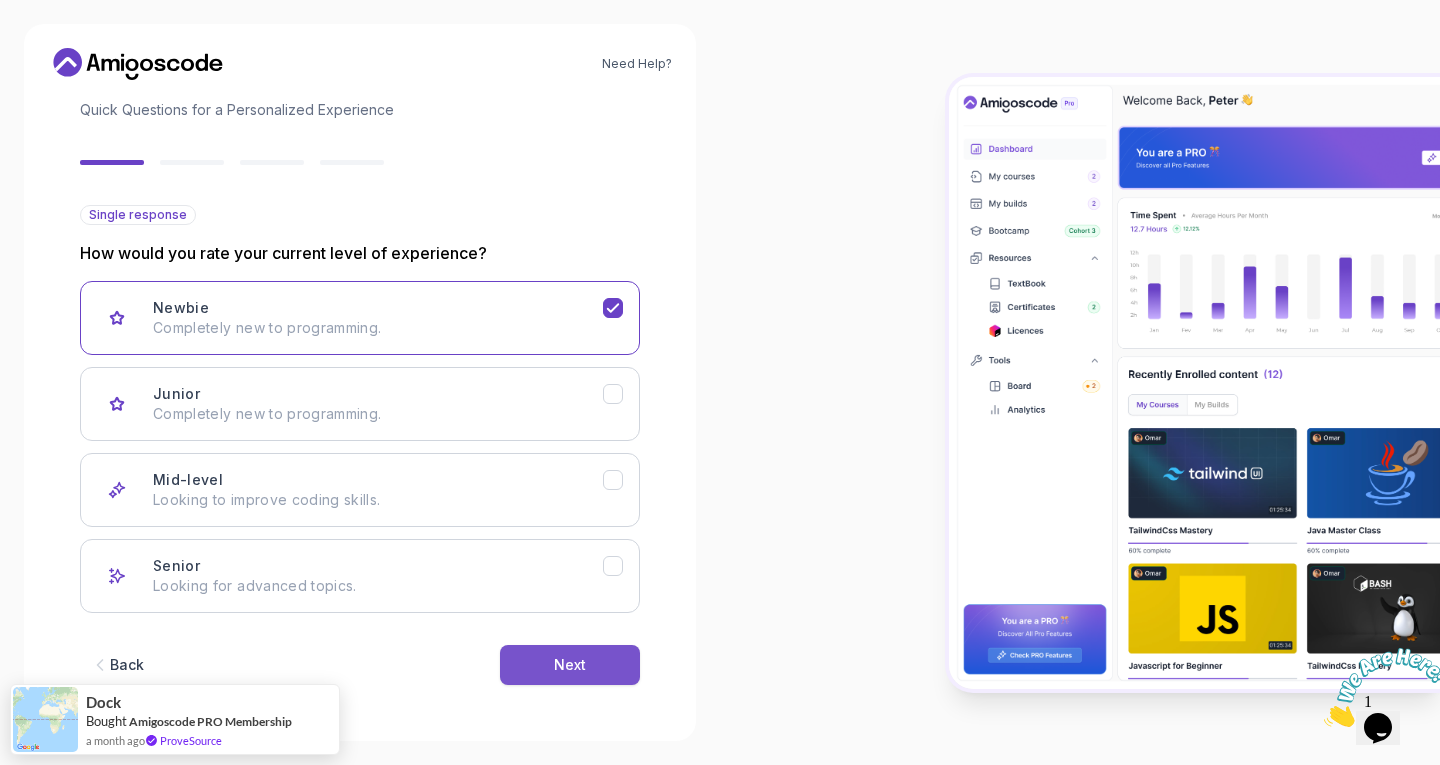 drag, startPoint x: 599, startPoint y: 688, endPoint x: 592, endPoint y: 671, distance: 18.384777 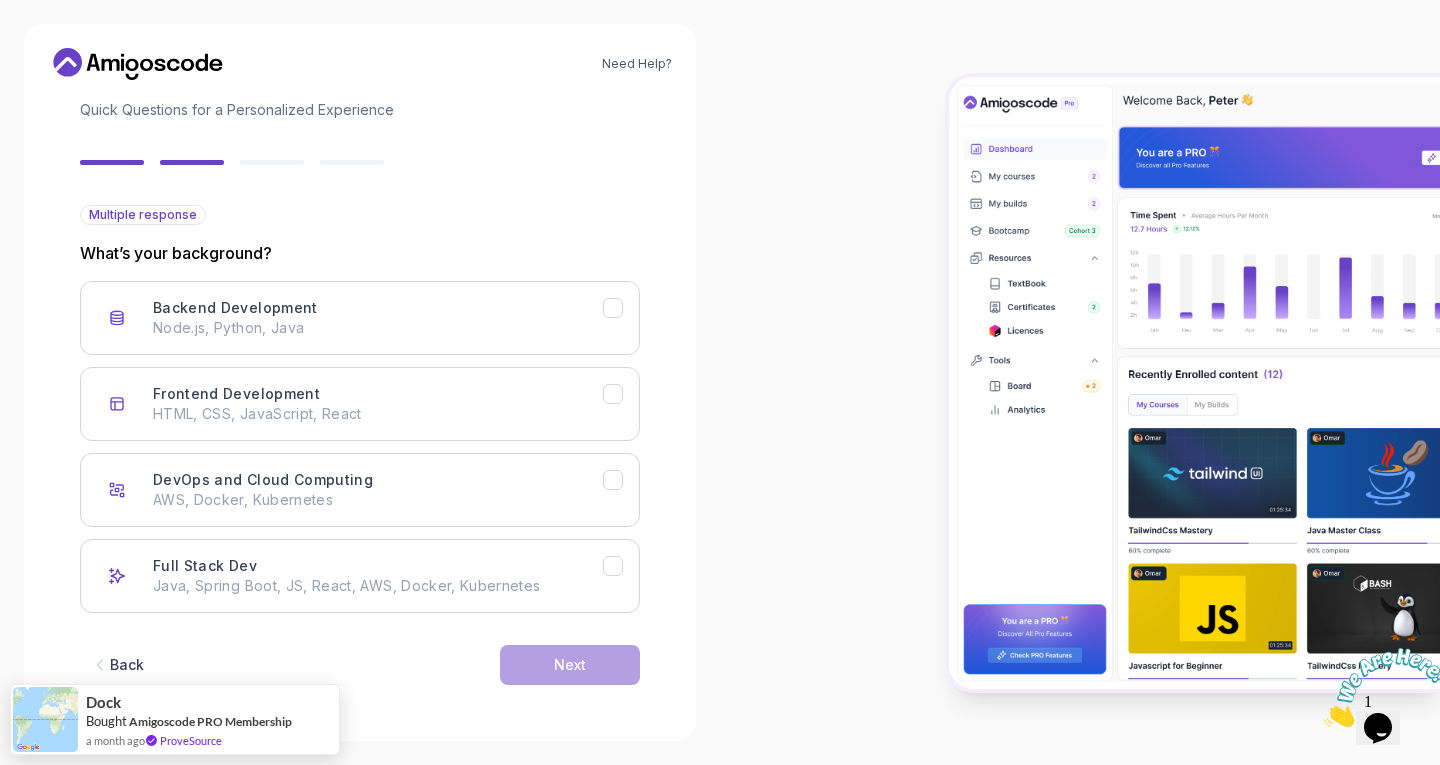 drag, startPoint x: 362, startPoint y: 425, endPoint x: 775, endPoint y: 422, distance: 413.0109 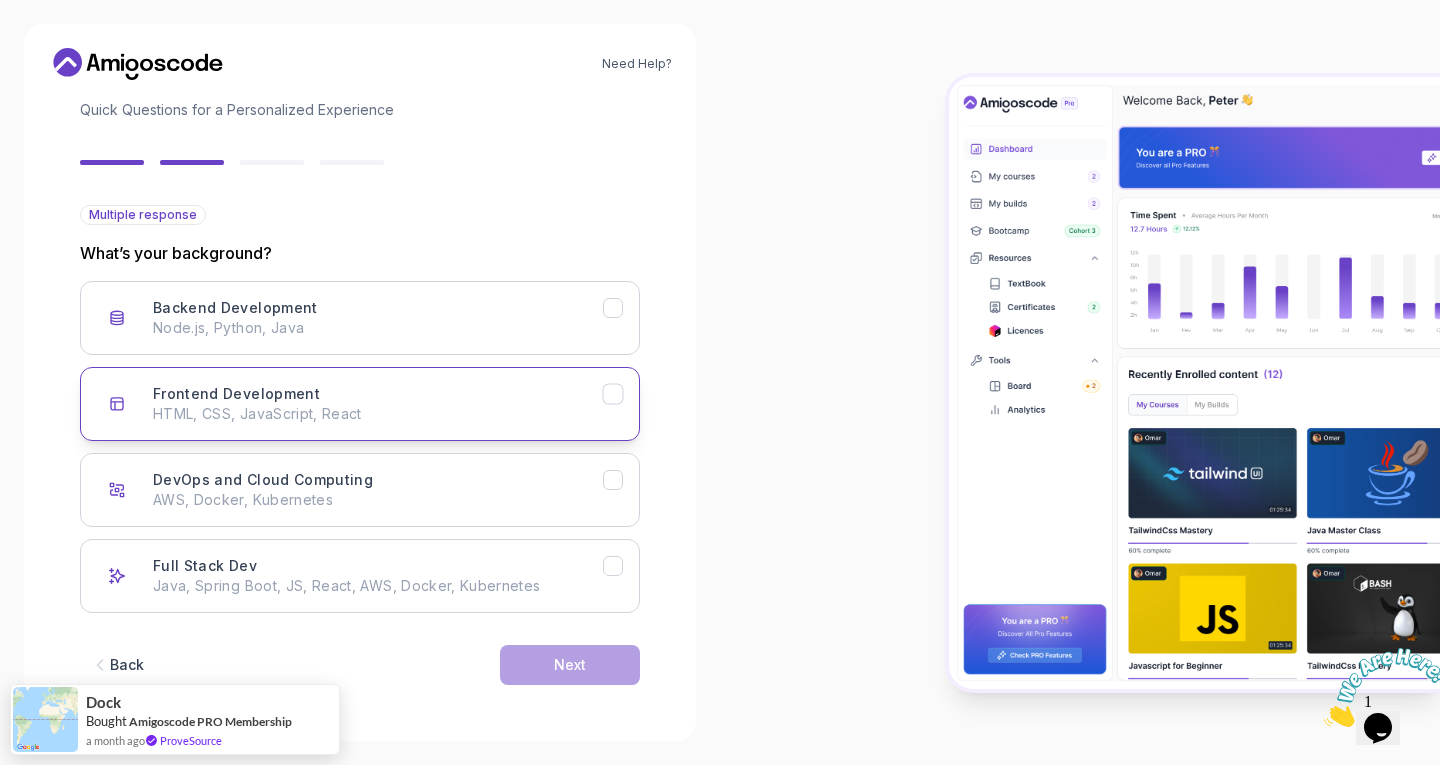 click on "HTML, CSS, JavaScript, React" at bounding box center (378, 414) 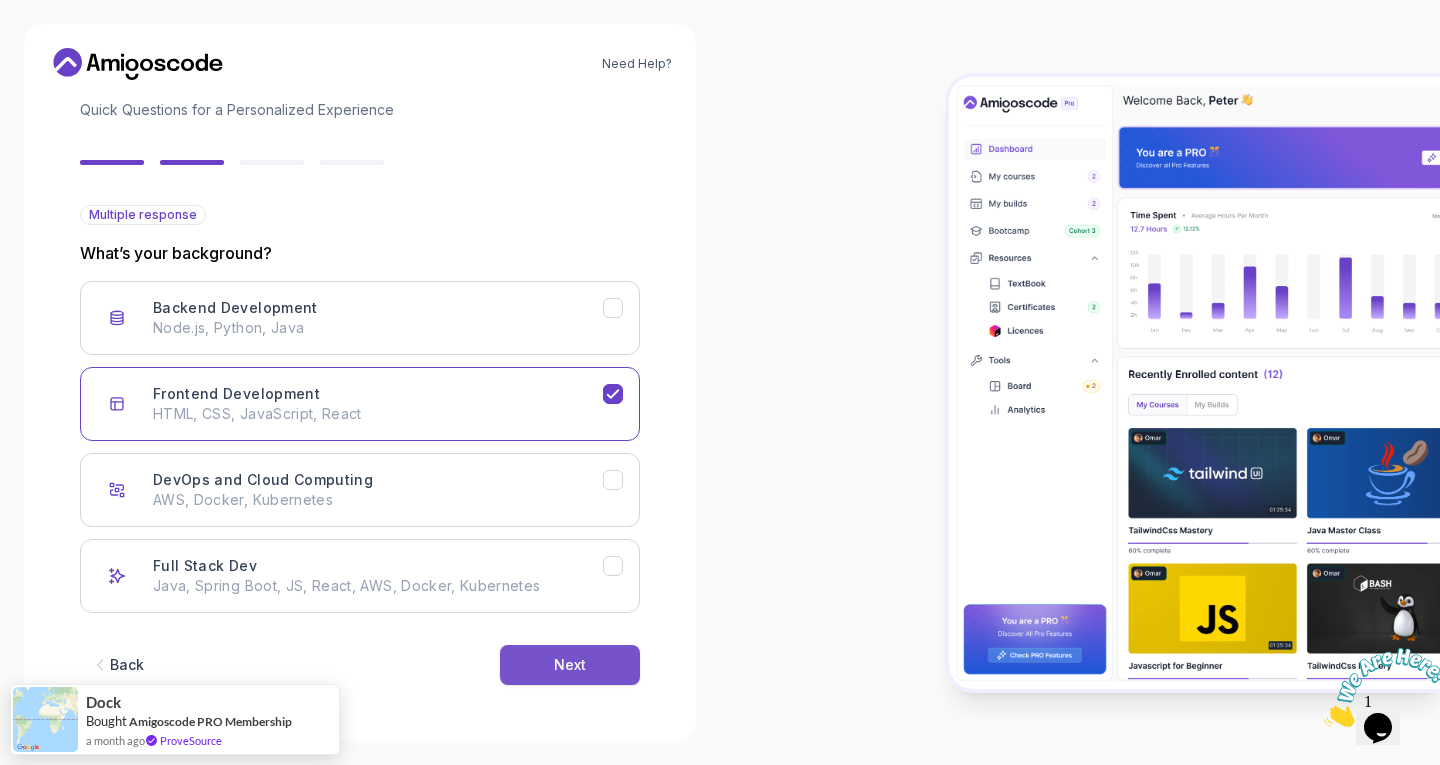 click on "Next" at bounding box center [570, 665] 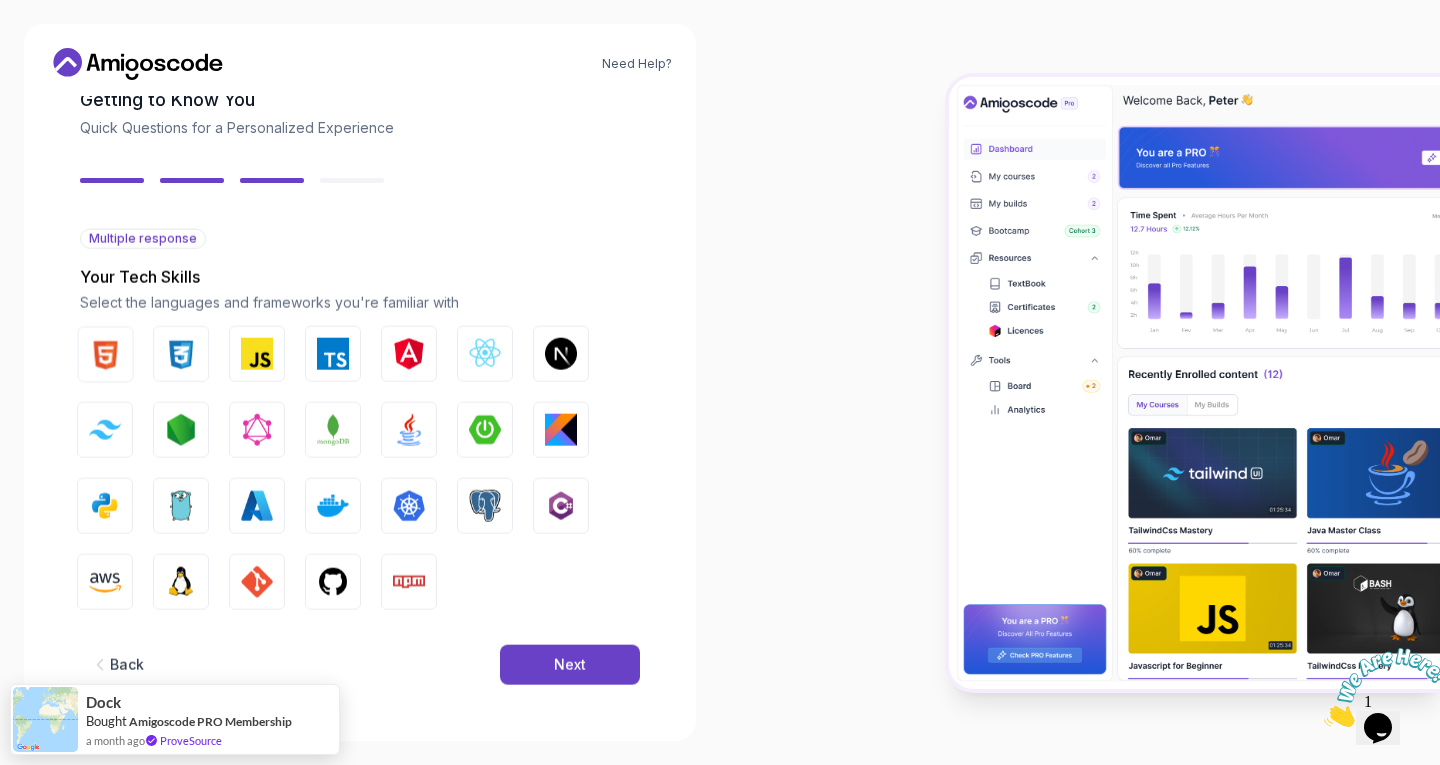 scroll, scrollTop: 108, scrollLeft: 0, axis: vertical 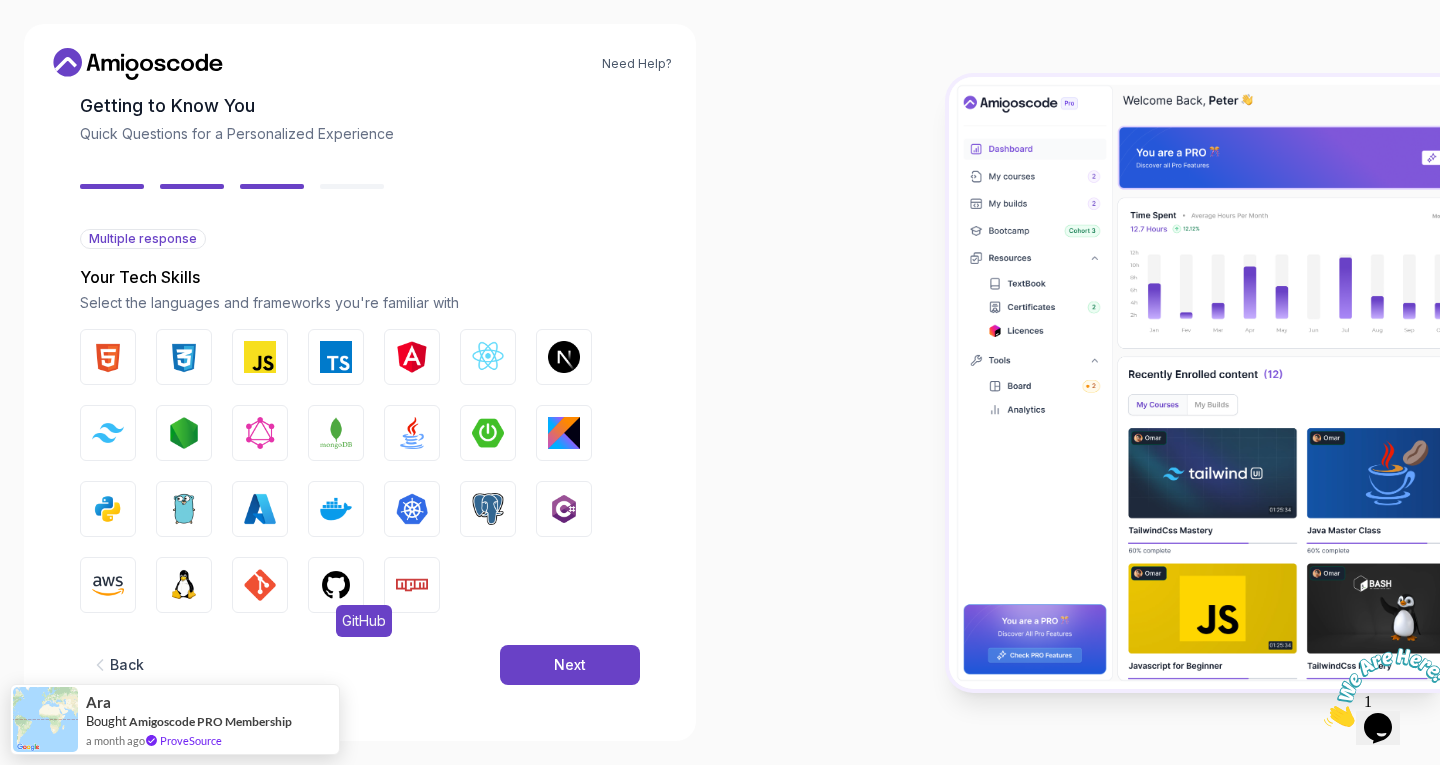 click at bounding box center [336, 585] 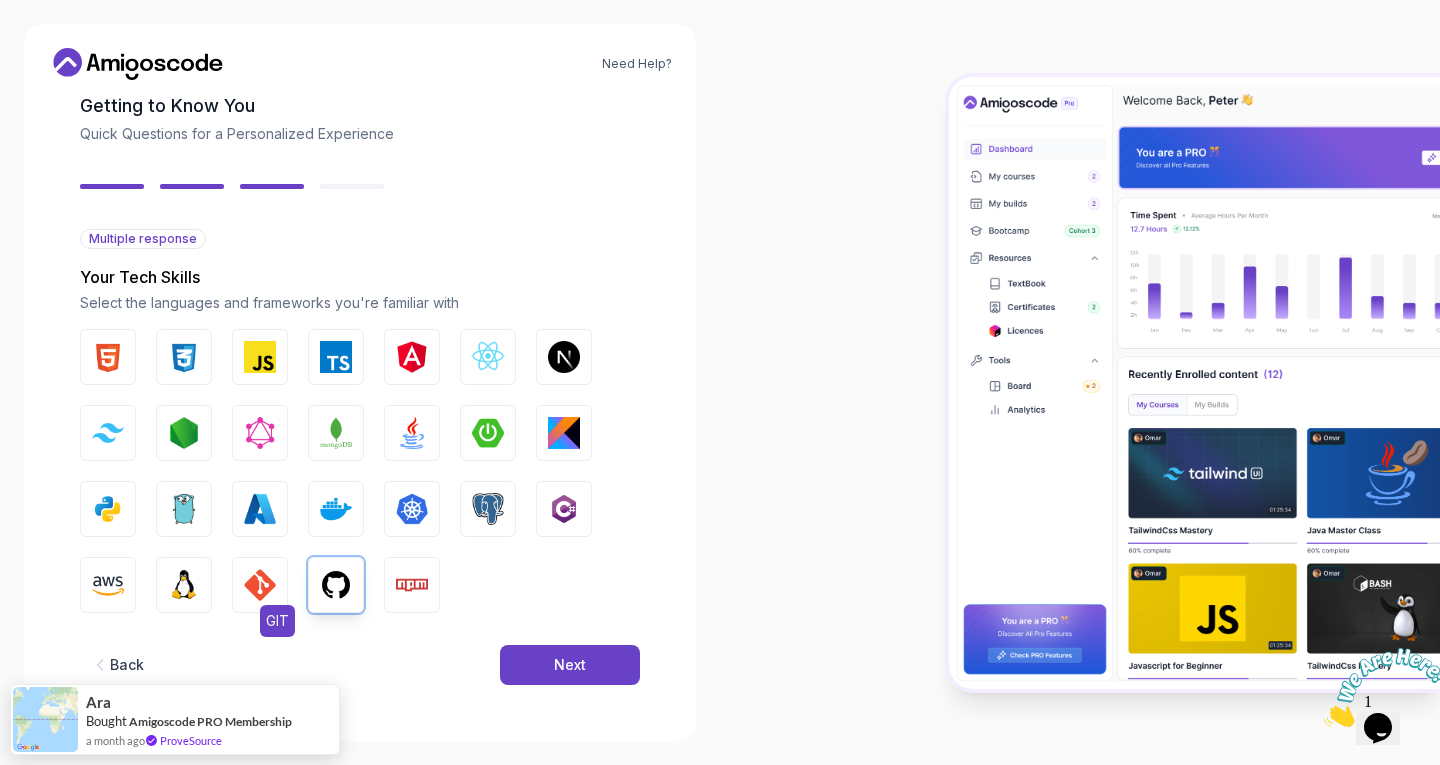 click at bounding box center (260, 585) 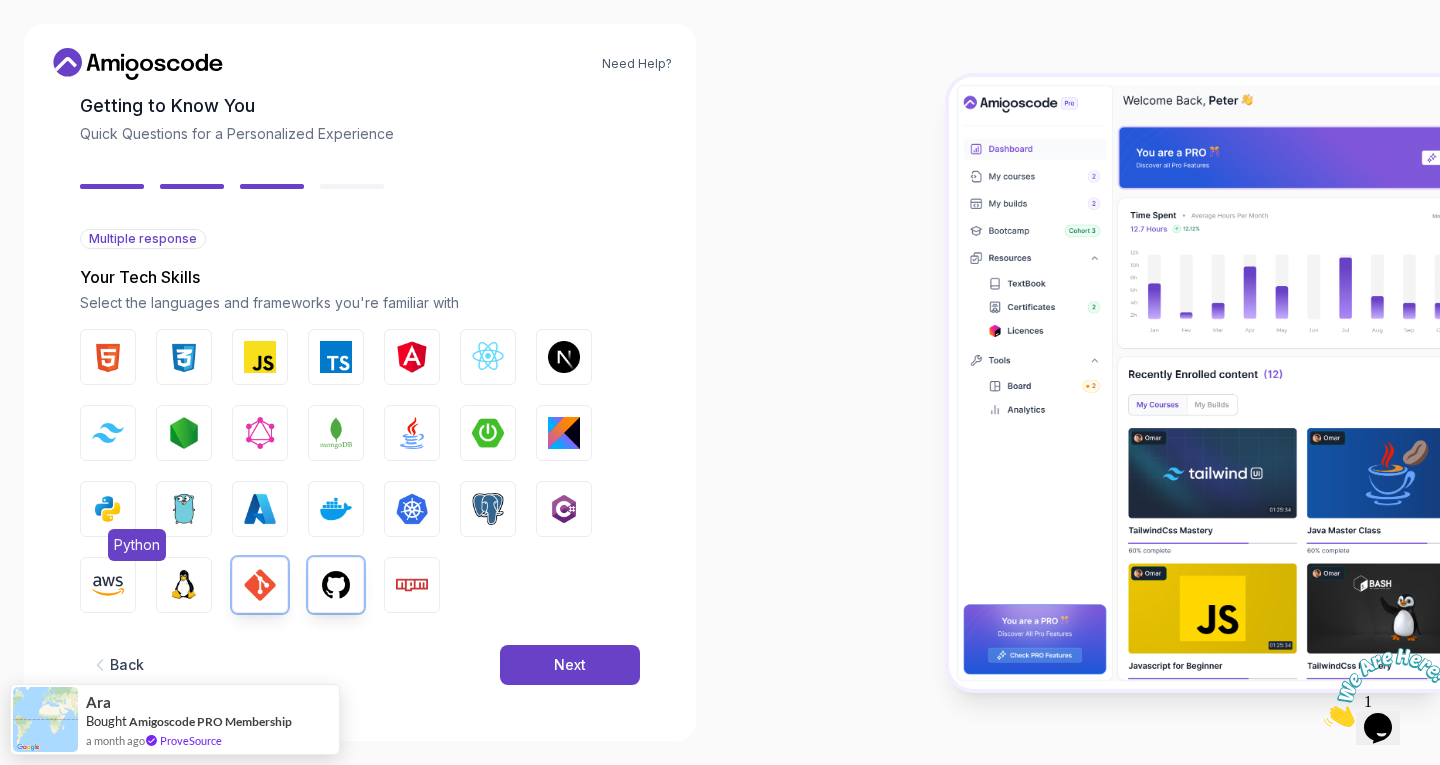 click at bounding box center [108, 509] 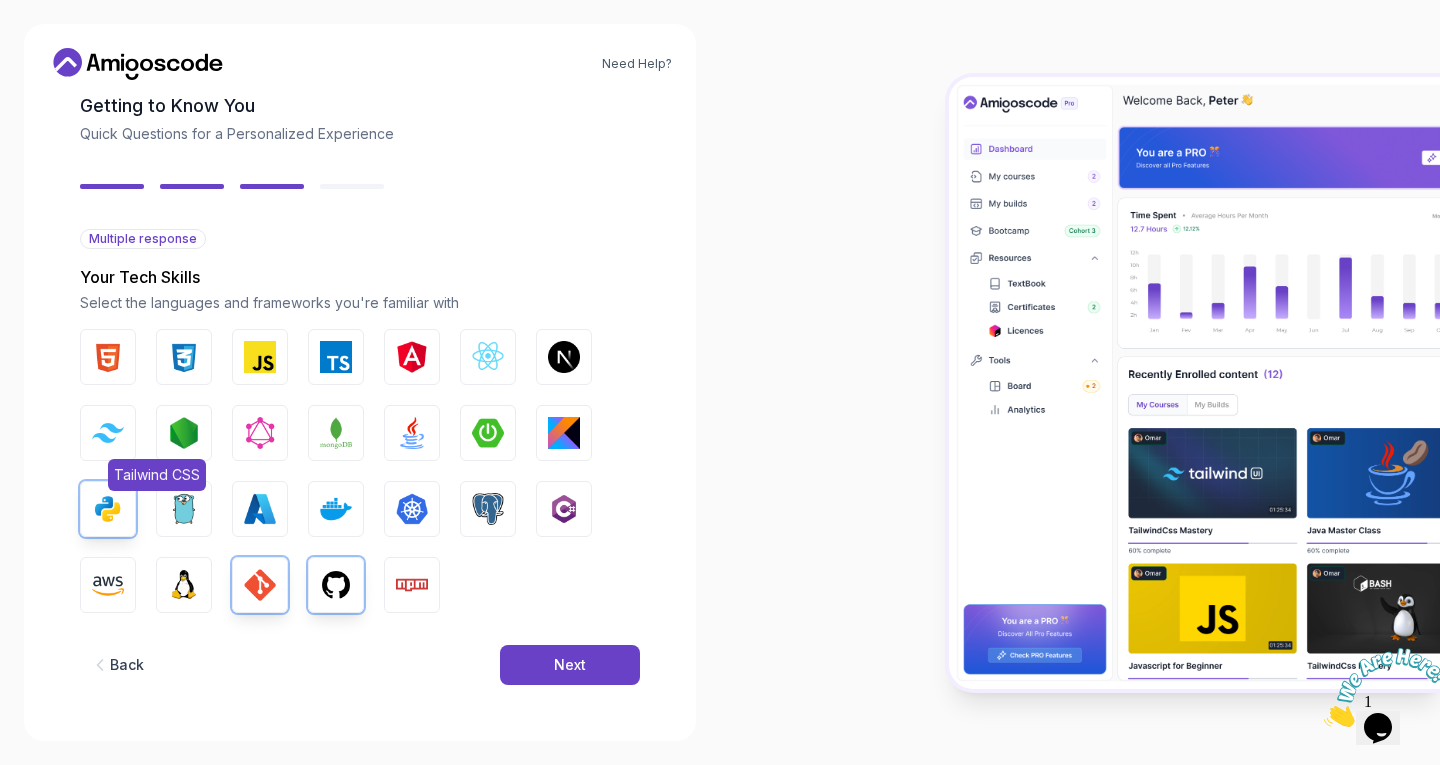 click on "Tailwind CSS" at bounding box center [108, 433] 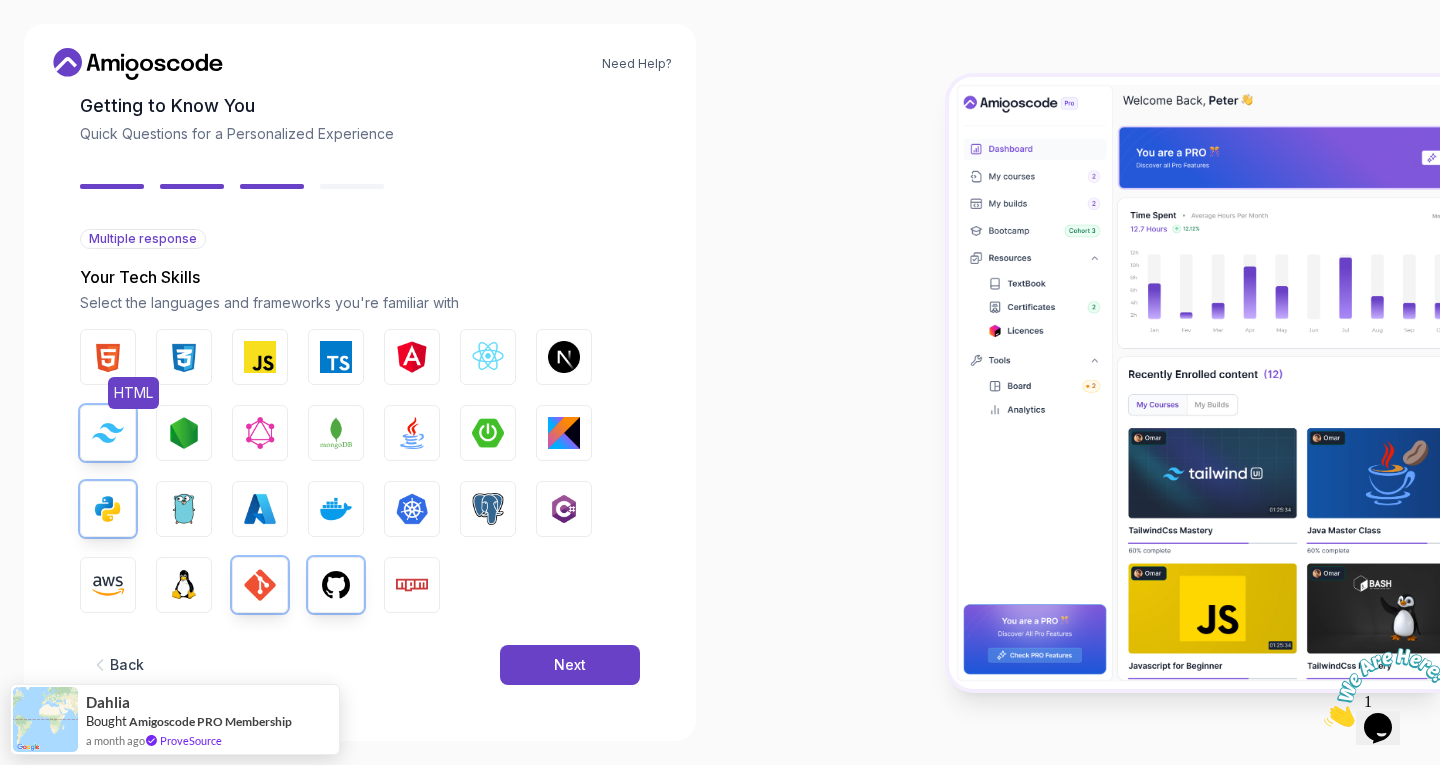 click at bounding box center (108, 357) 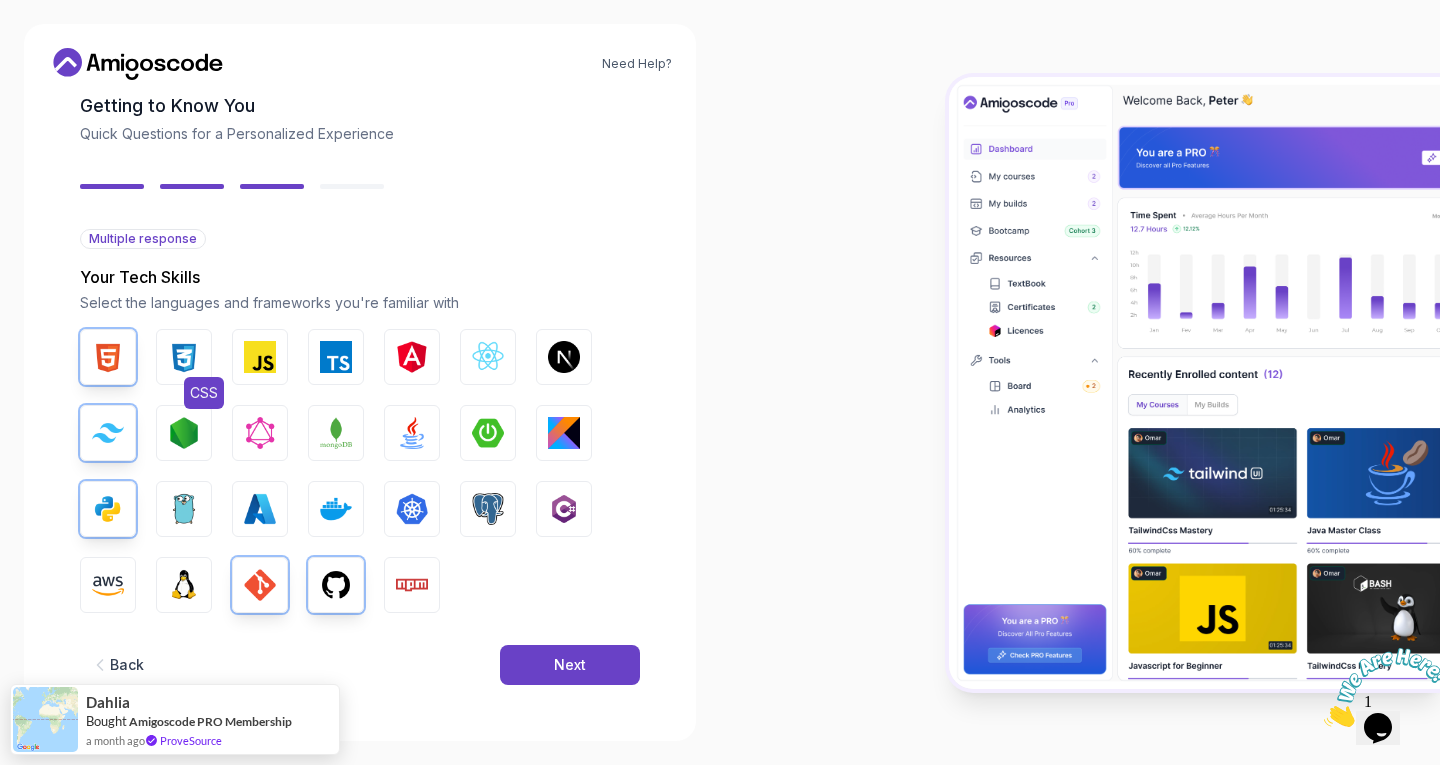 click at bounding box center [184, 357] 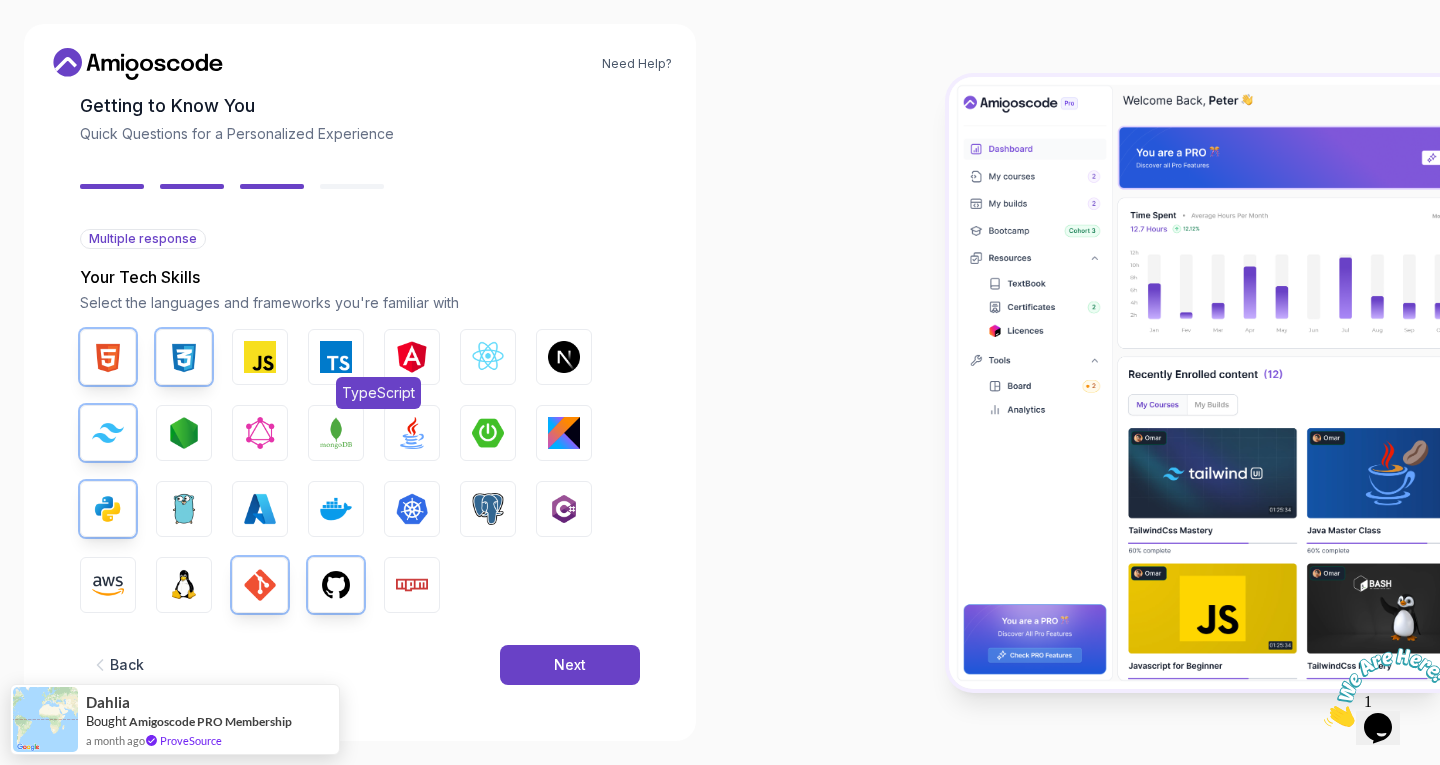 click on "TypeScript" at bounding box center (336, 357) 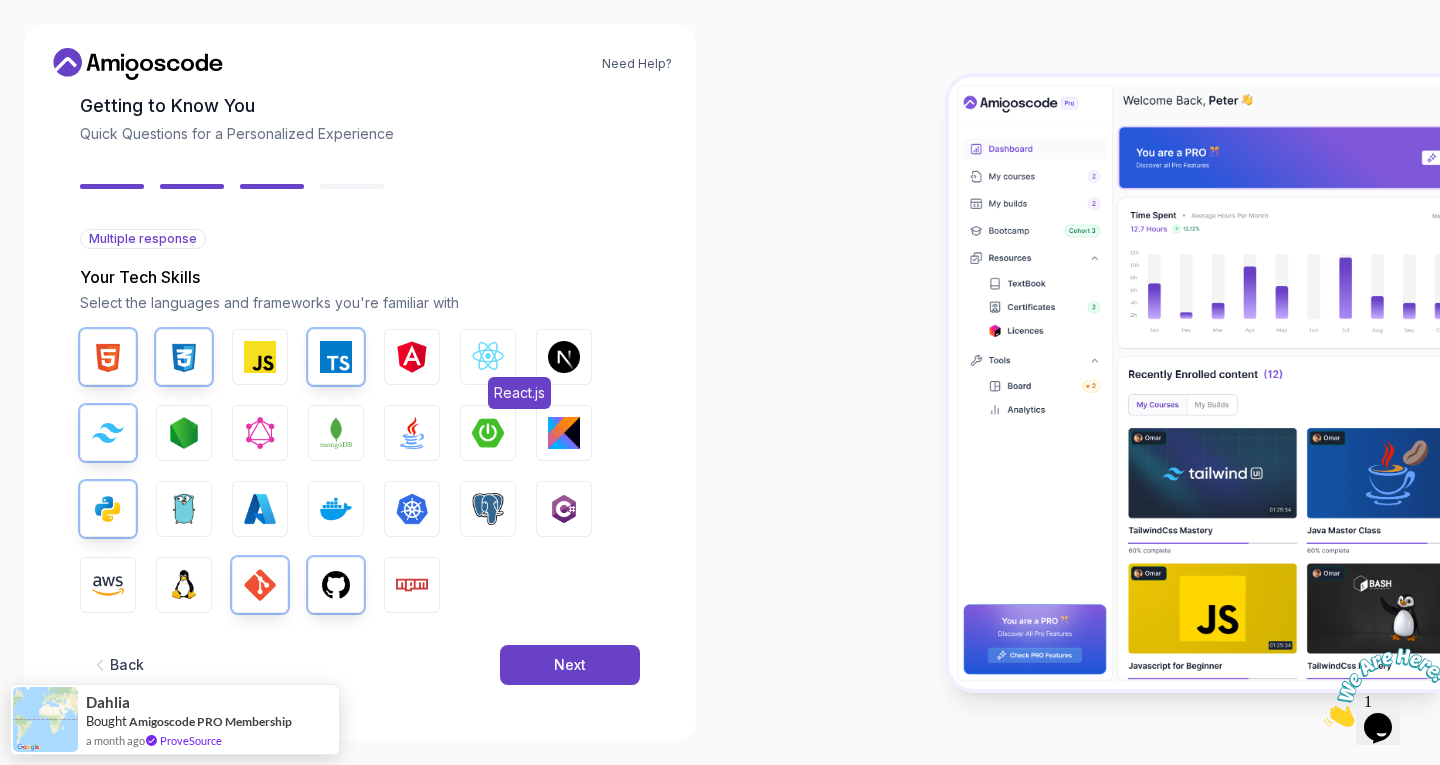 click at bounding box center (488, 357) 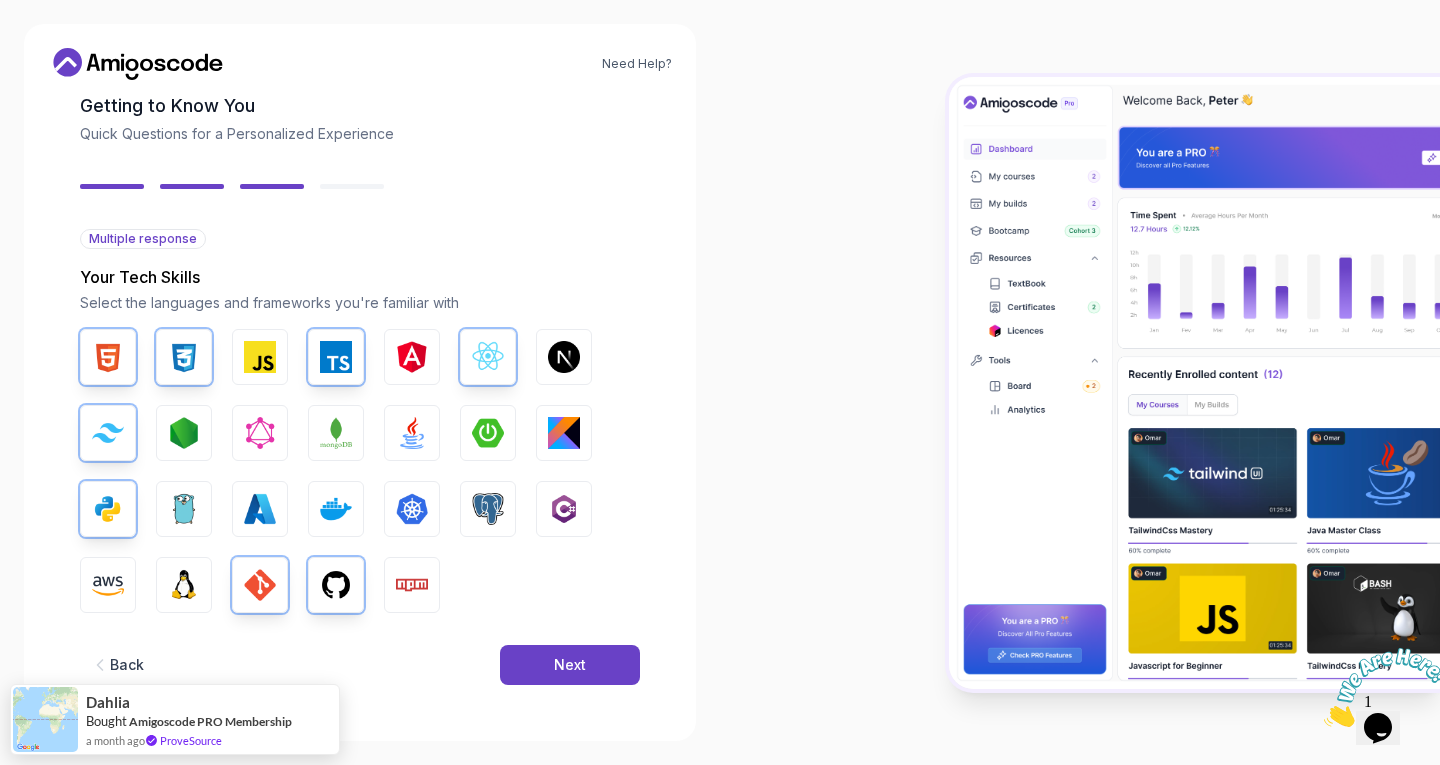 click on "Back Next" at bounding box center [360, 665] 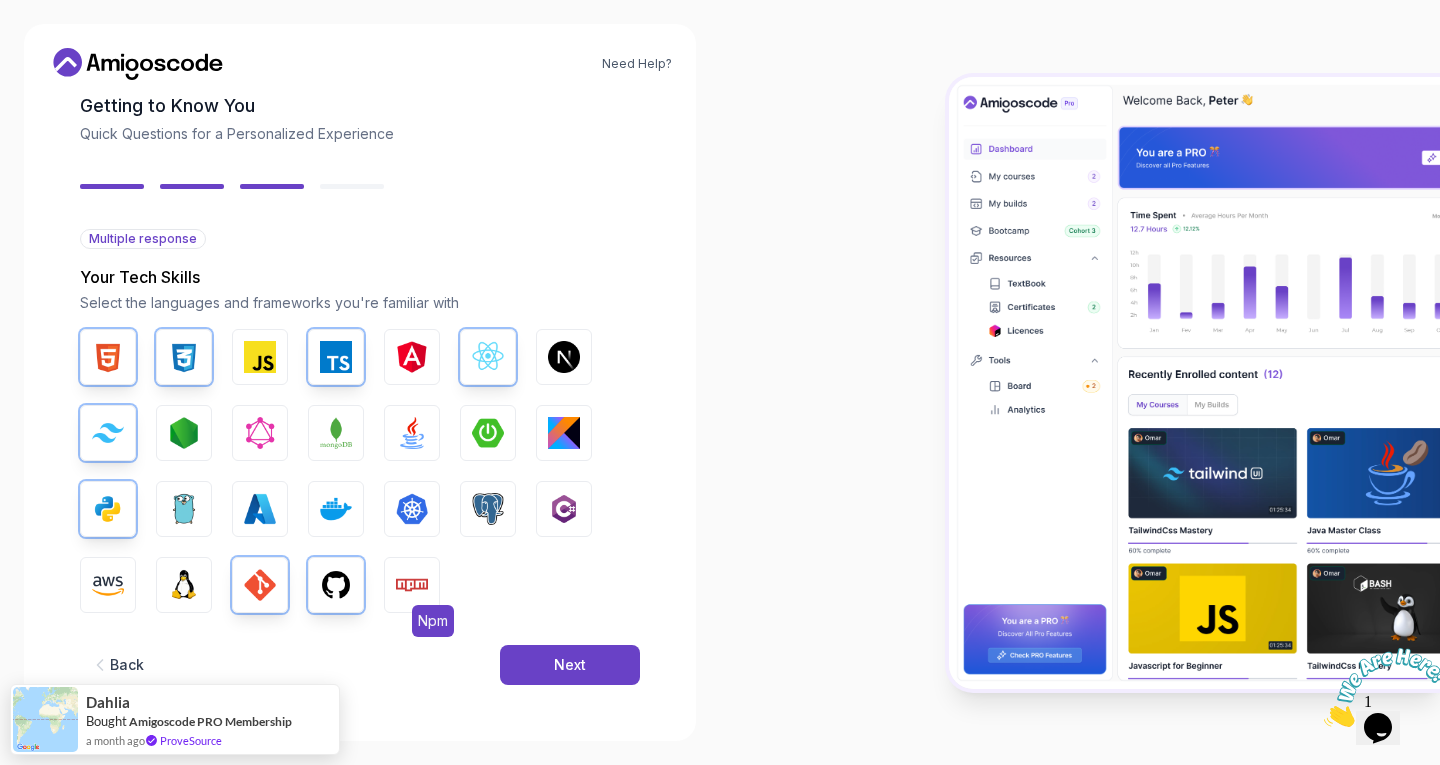 click at bounding box center (412, 585) 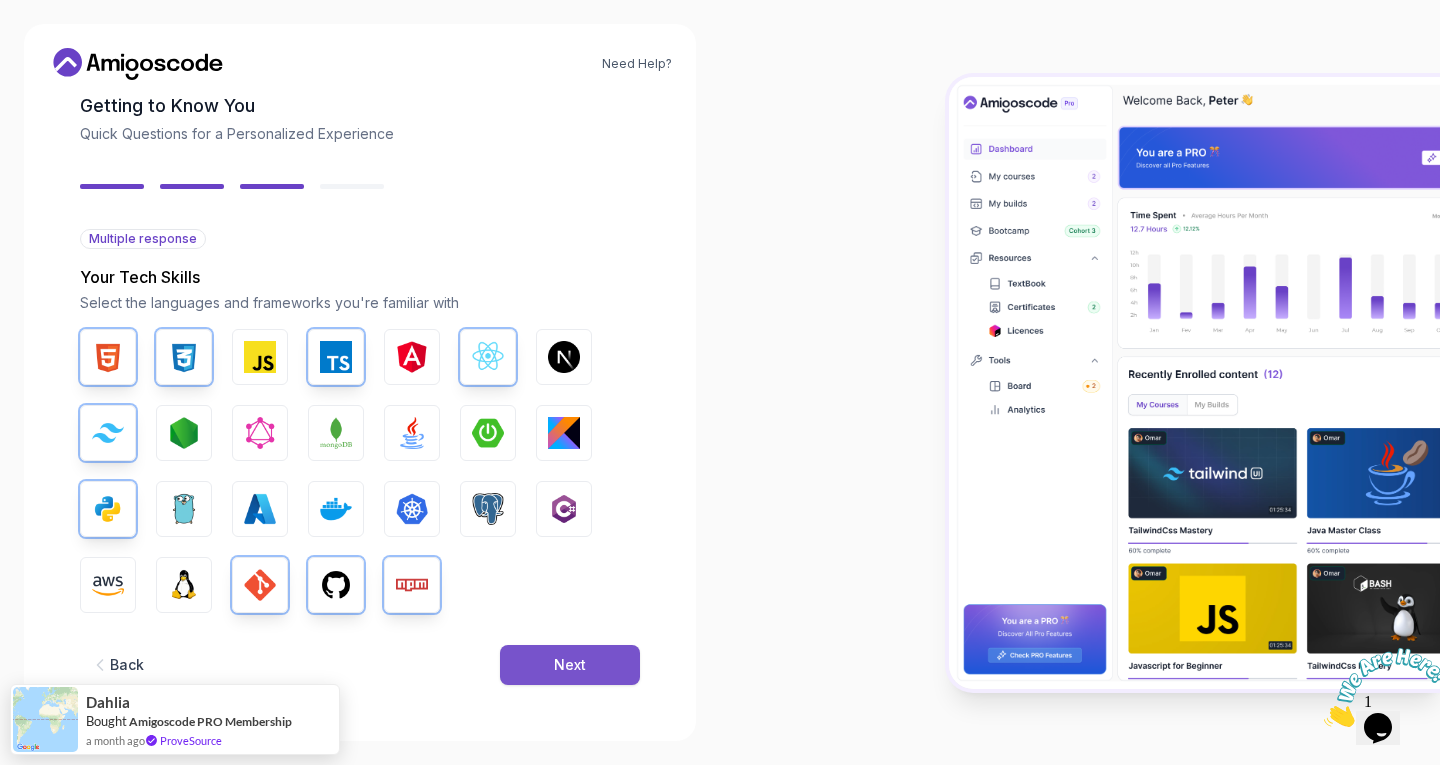 click on "Next" at bounding box center (570, 665) 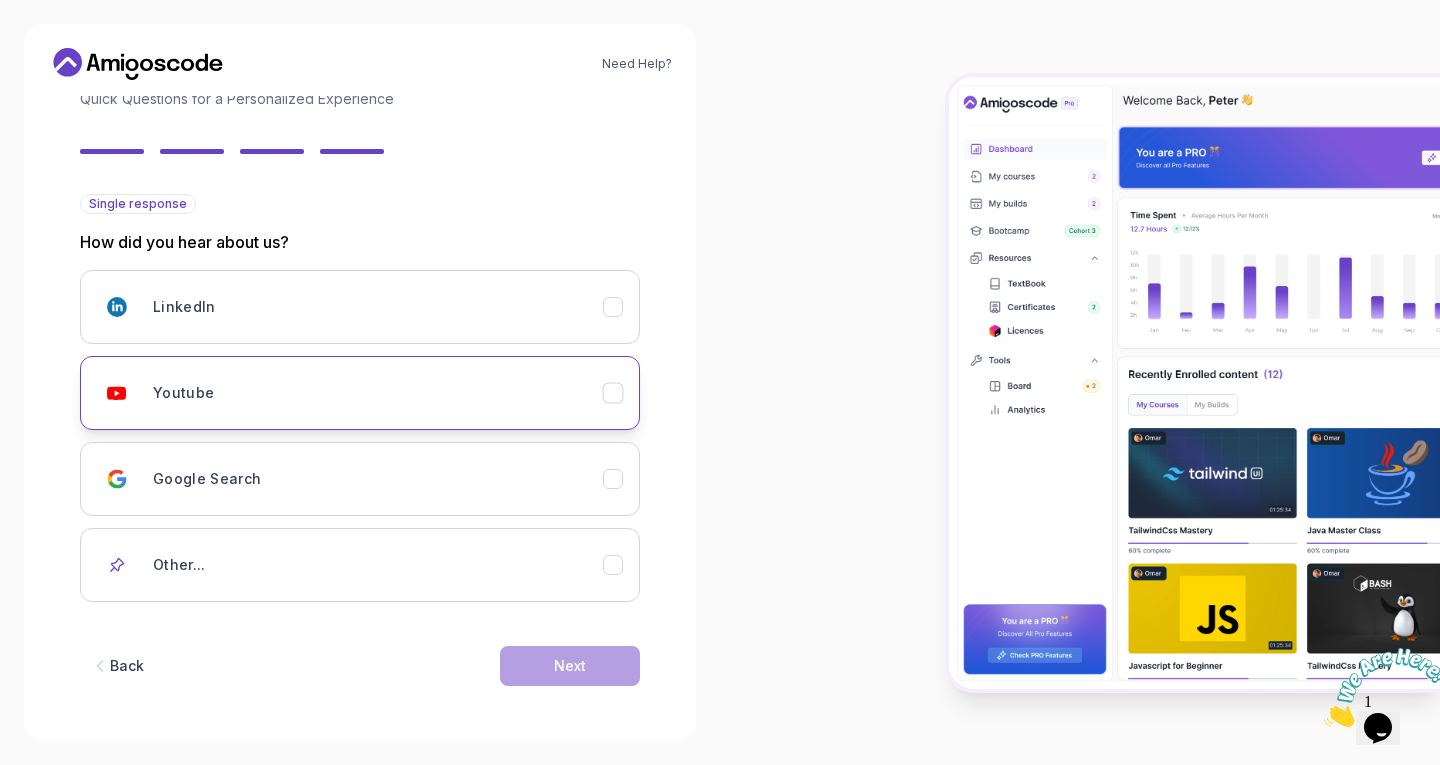 scroll, scrollTop: 144, scrollLeft: 0, axis: vertical 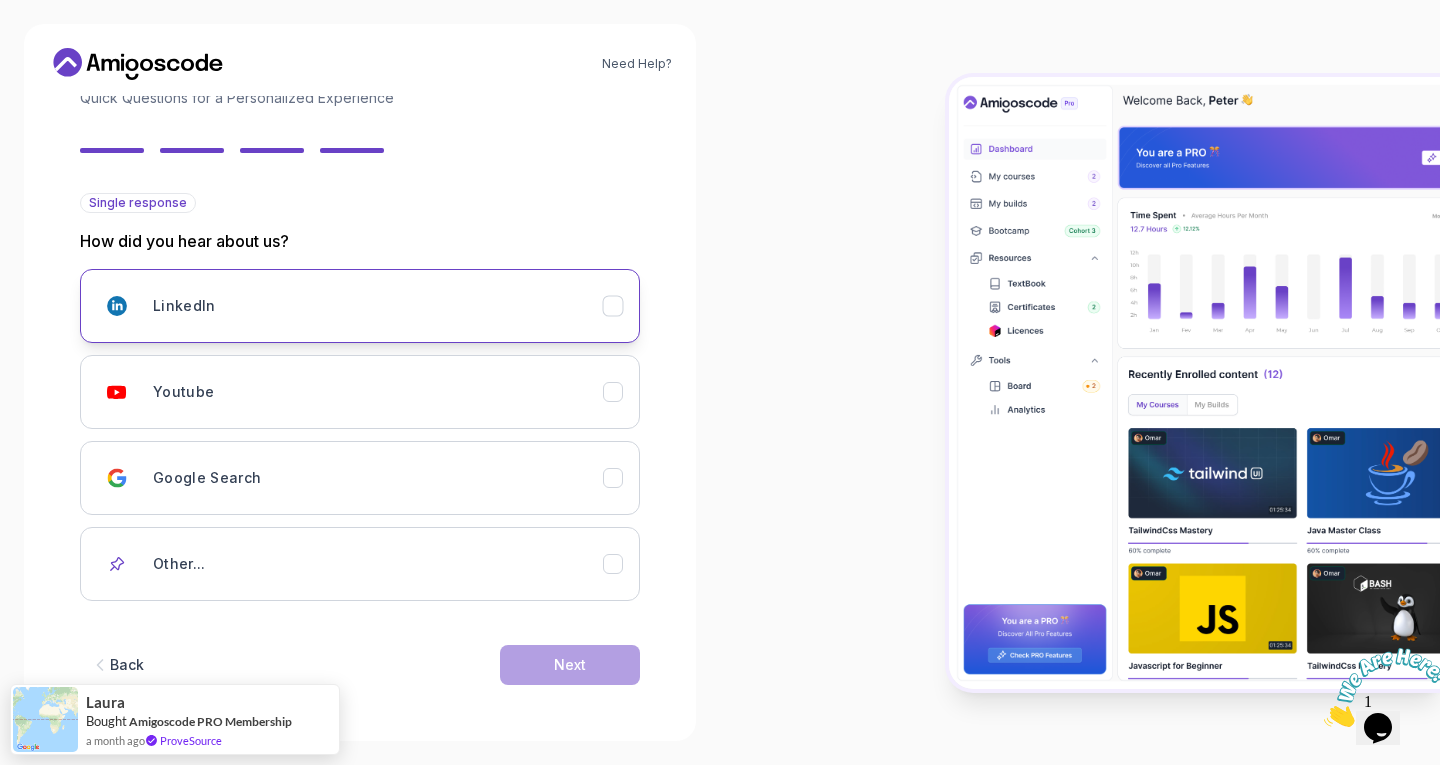 click on "LinkedIn" at bounding box center [378, 306] 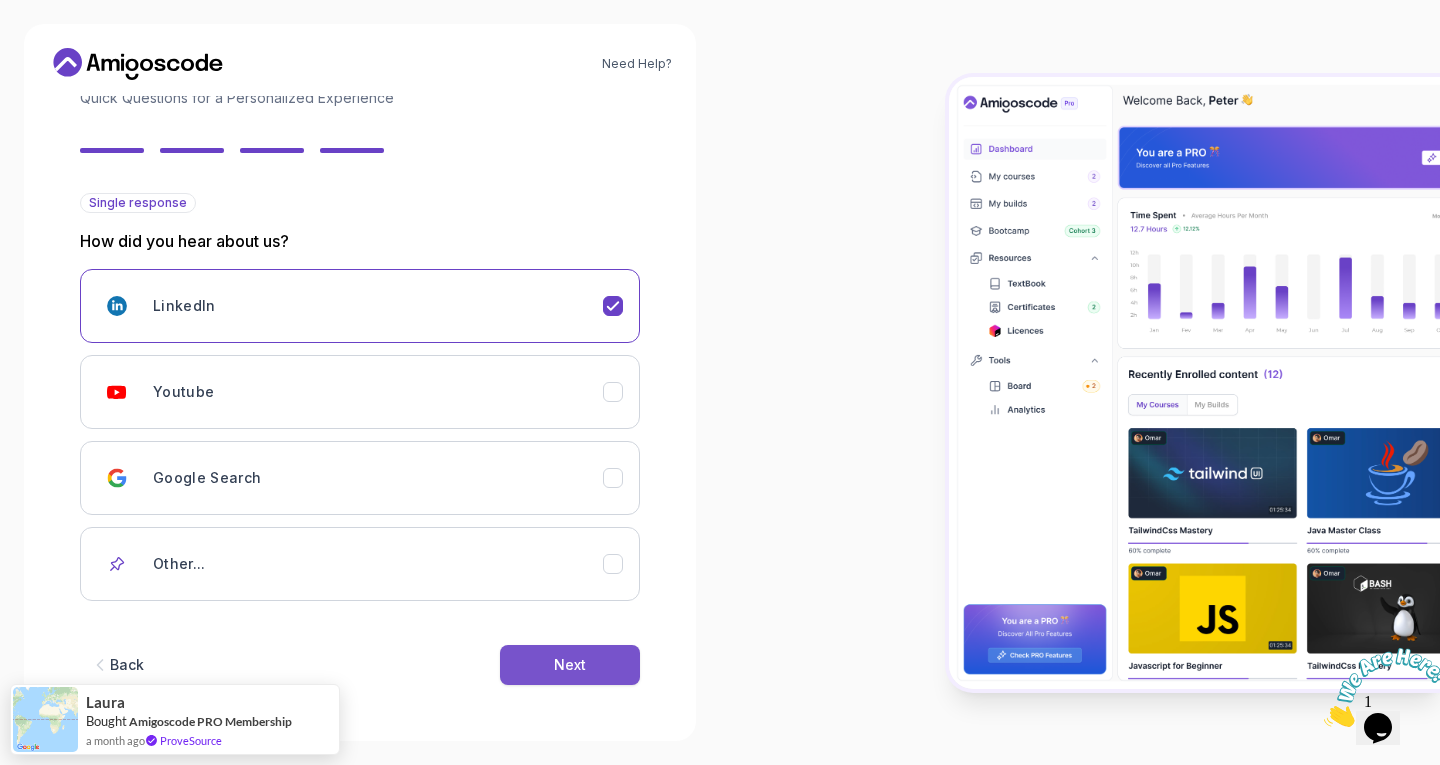 click on "Next" at bounding box center [570, 665] 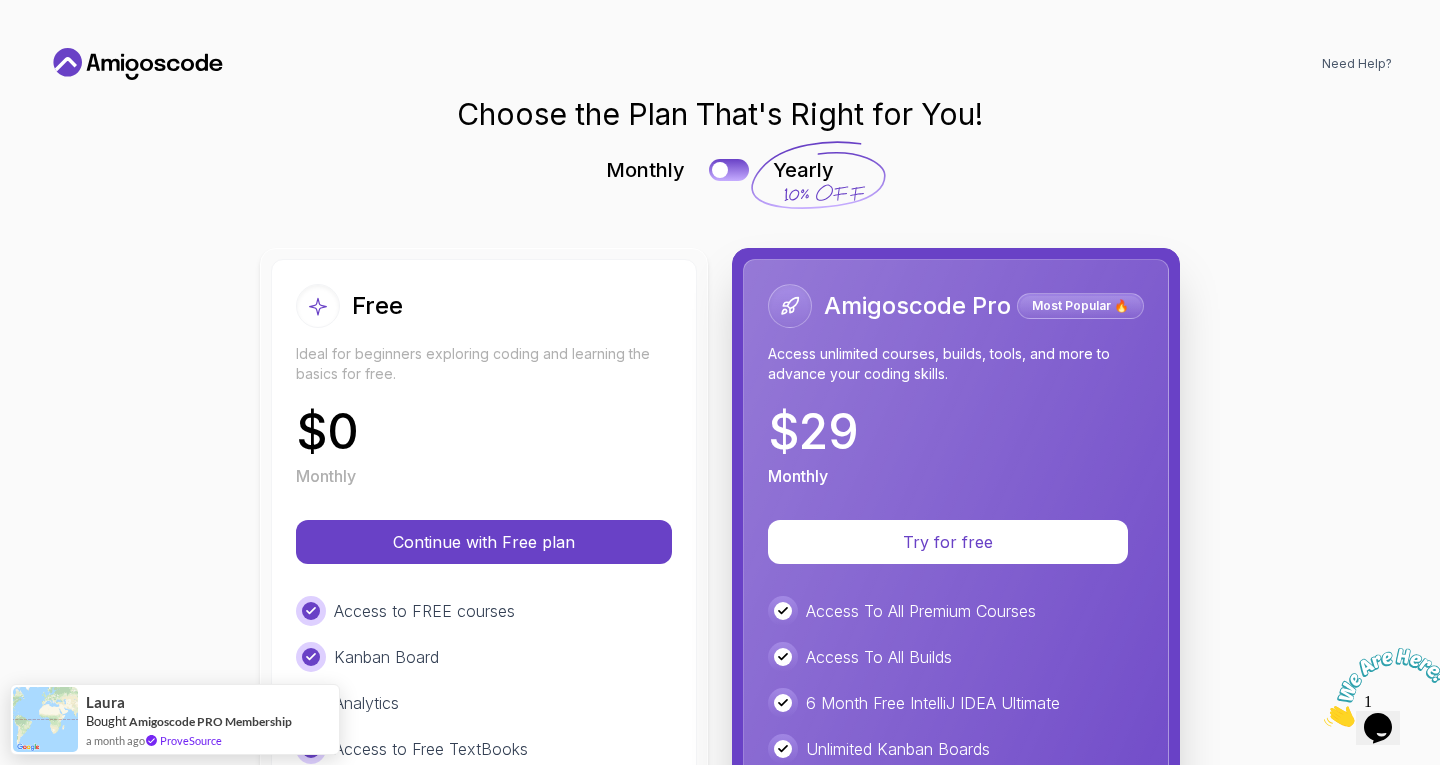 scroll, scrollTop: 0, scrollLeft: 0, axis: both 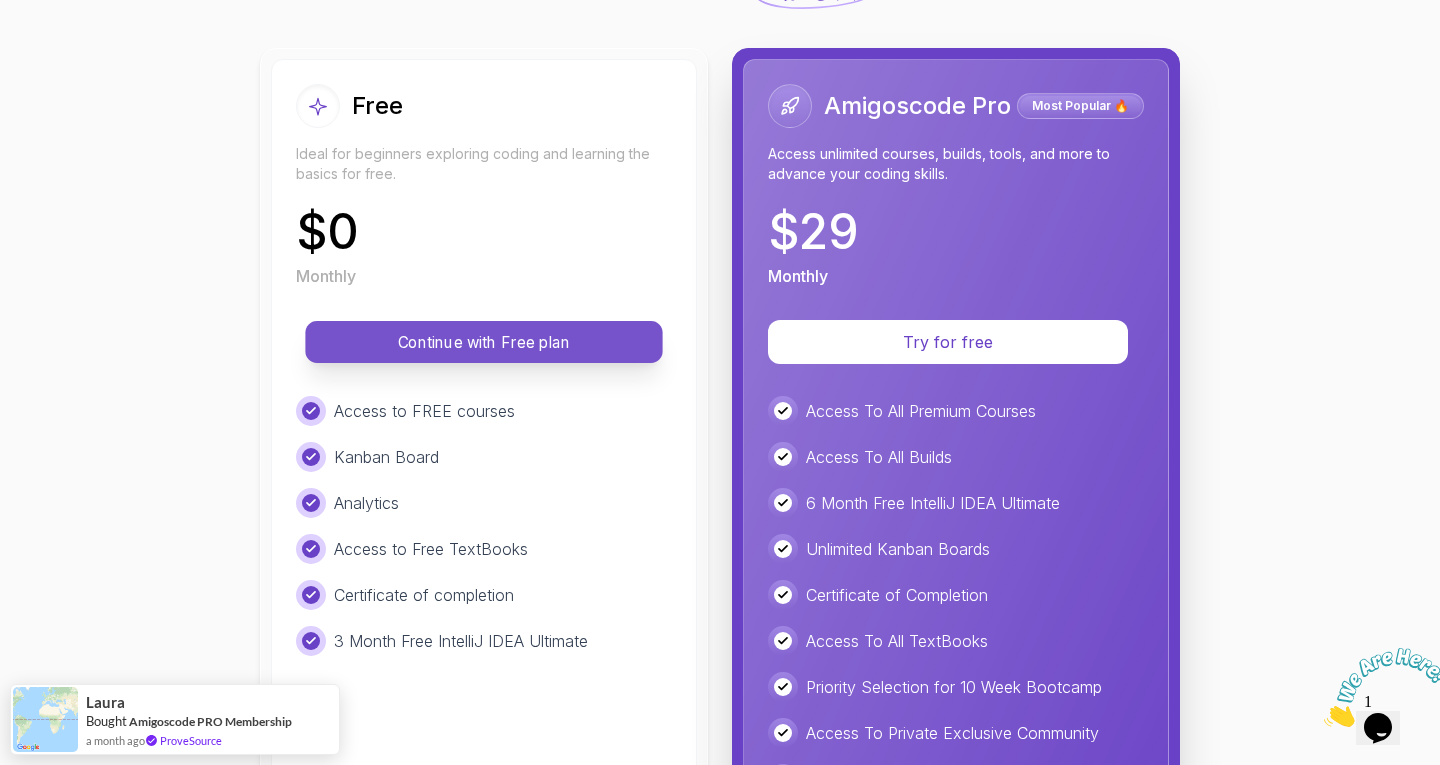 click on "Continue with Free plan" at bounding box center (483, 342) 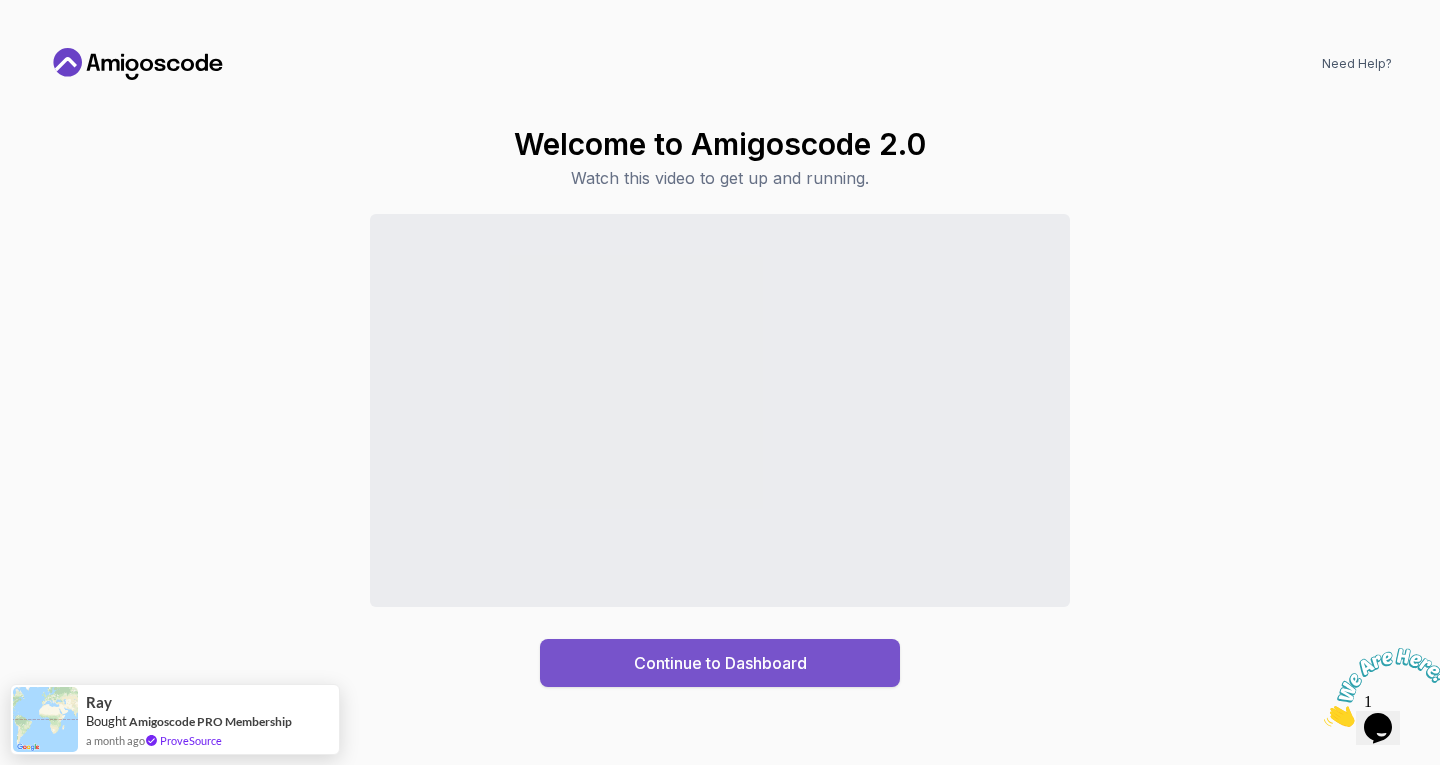 click on "Continue to Dashboard" at bounding box center (720, 663) 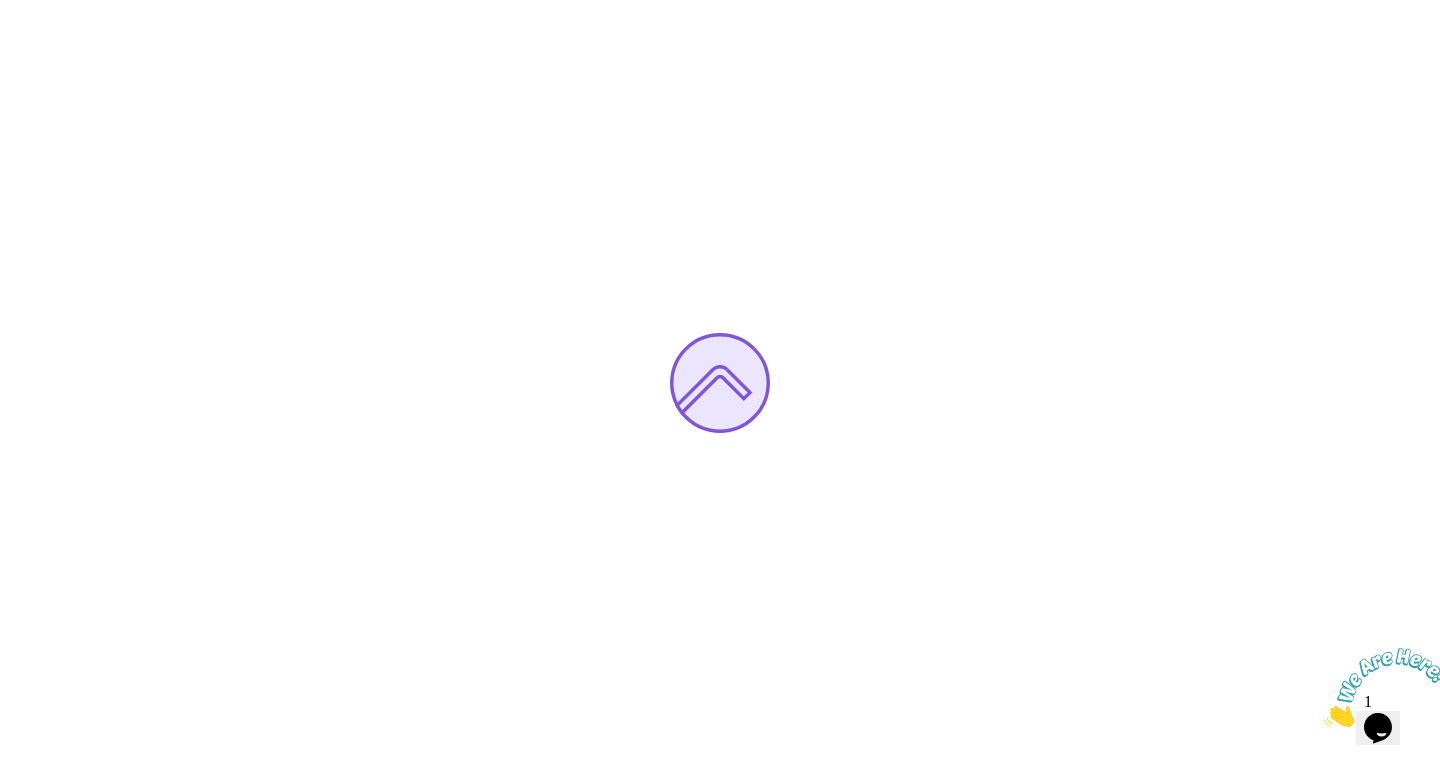 click at bounding box center (1386, 687) 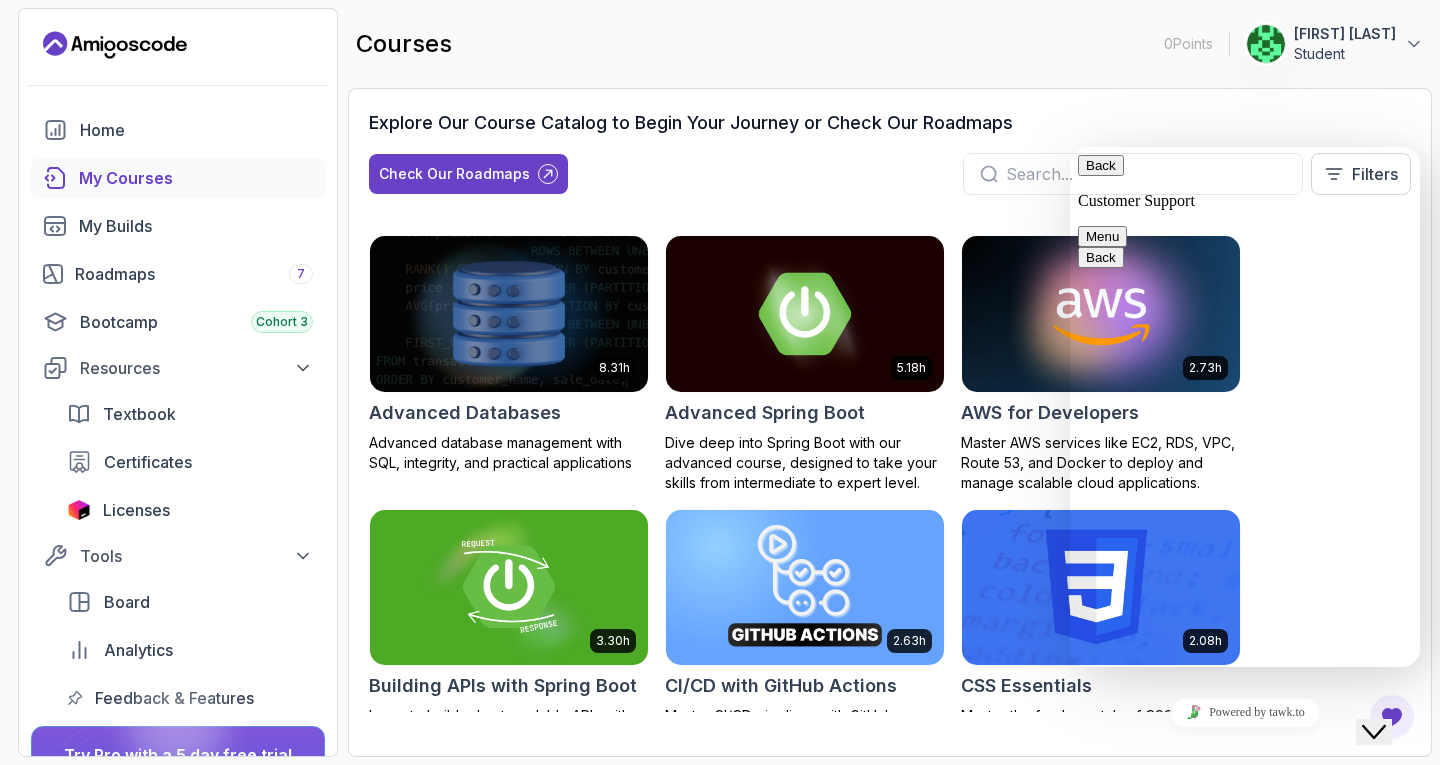 click on "Close Chat This icon closes the chat window." 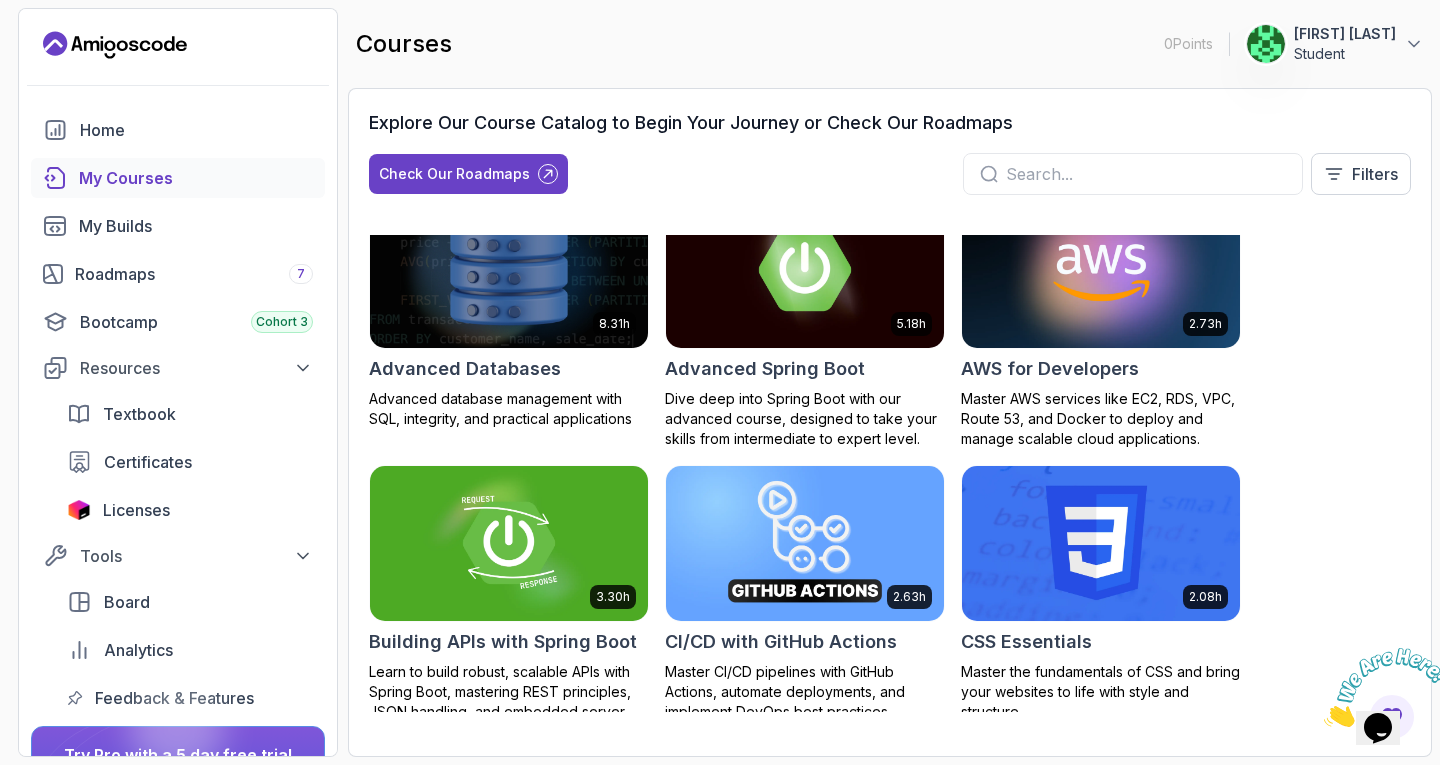 scroll, scrollTop: 0, scrollLeft: 0, axis: both 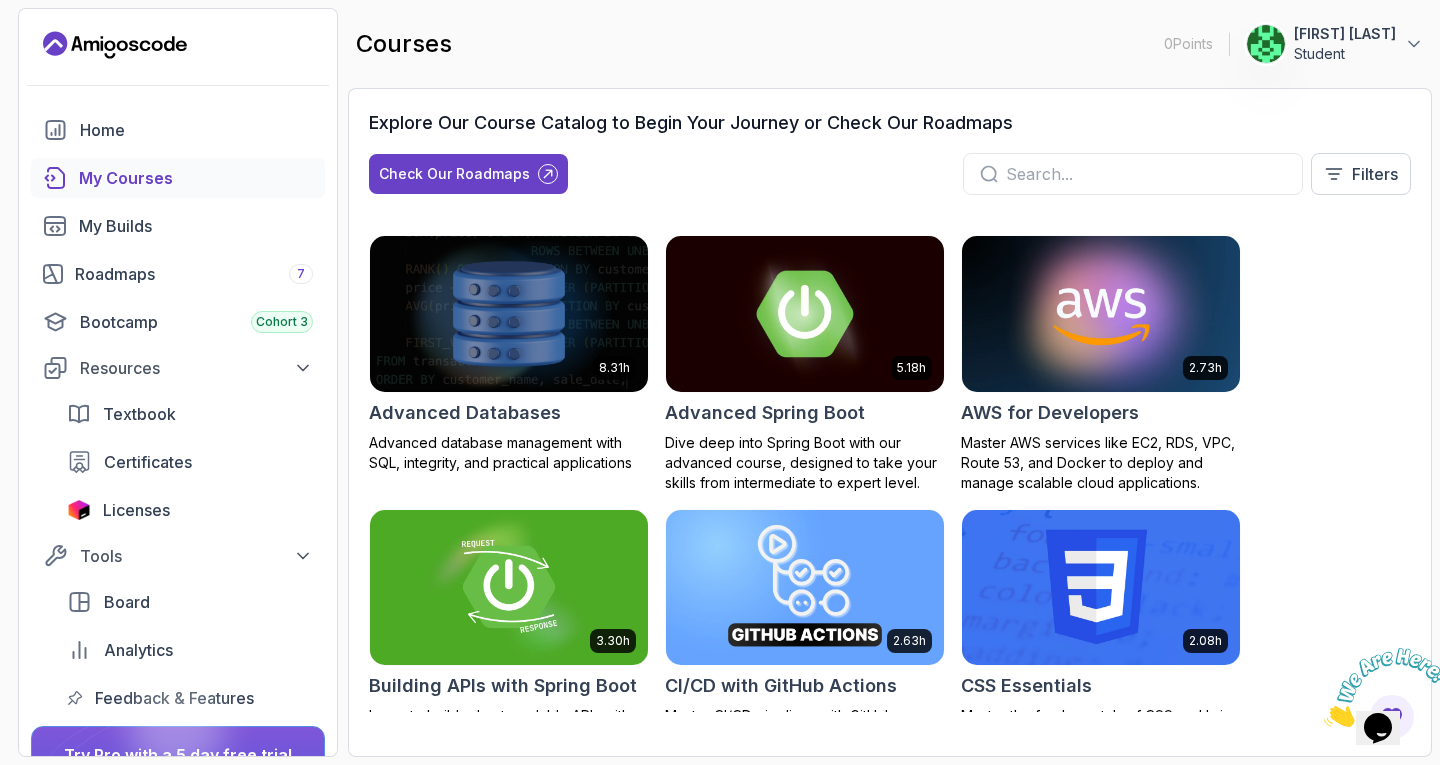 click at bounding box center (805, 313) 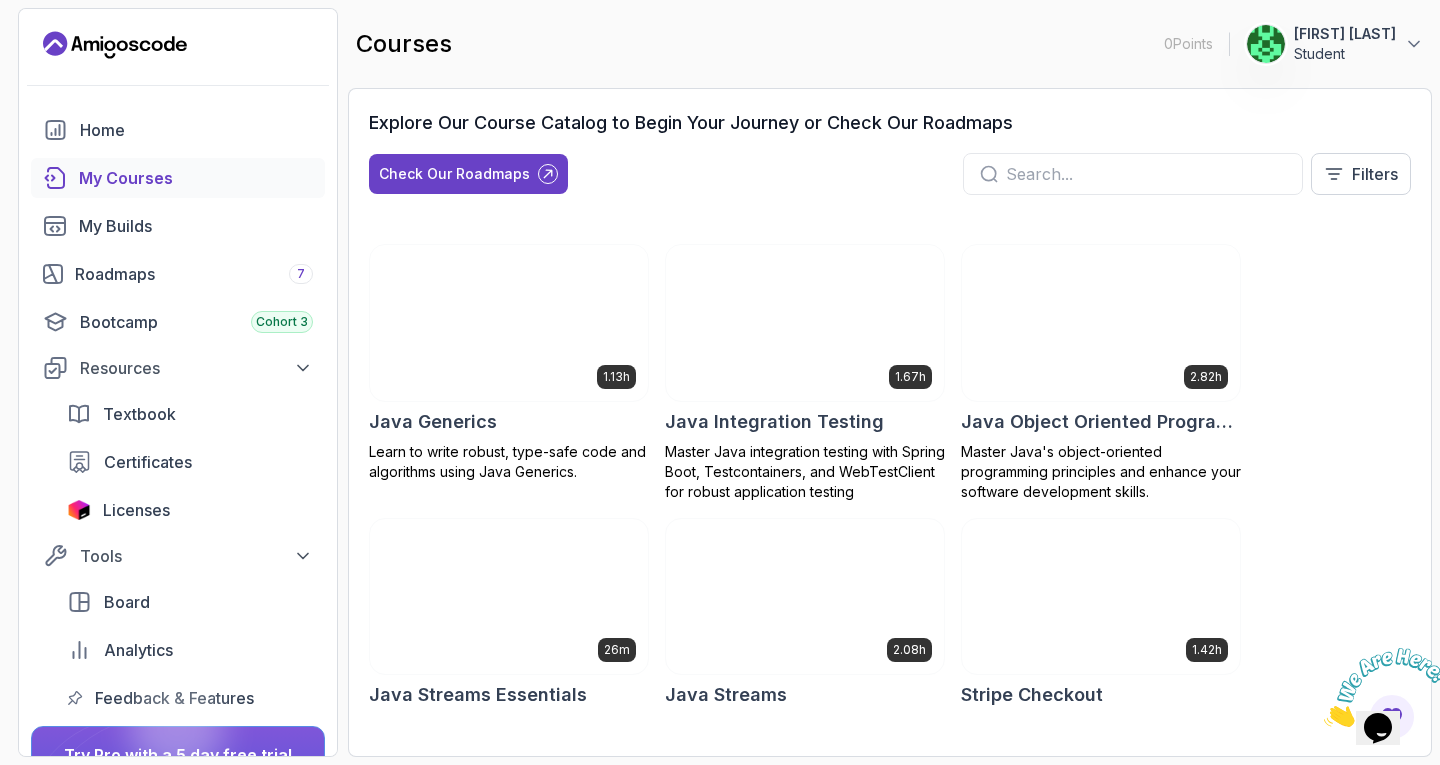 scroll, scrollTop: 1900, scrollLeft: 0, axis: vertical 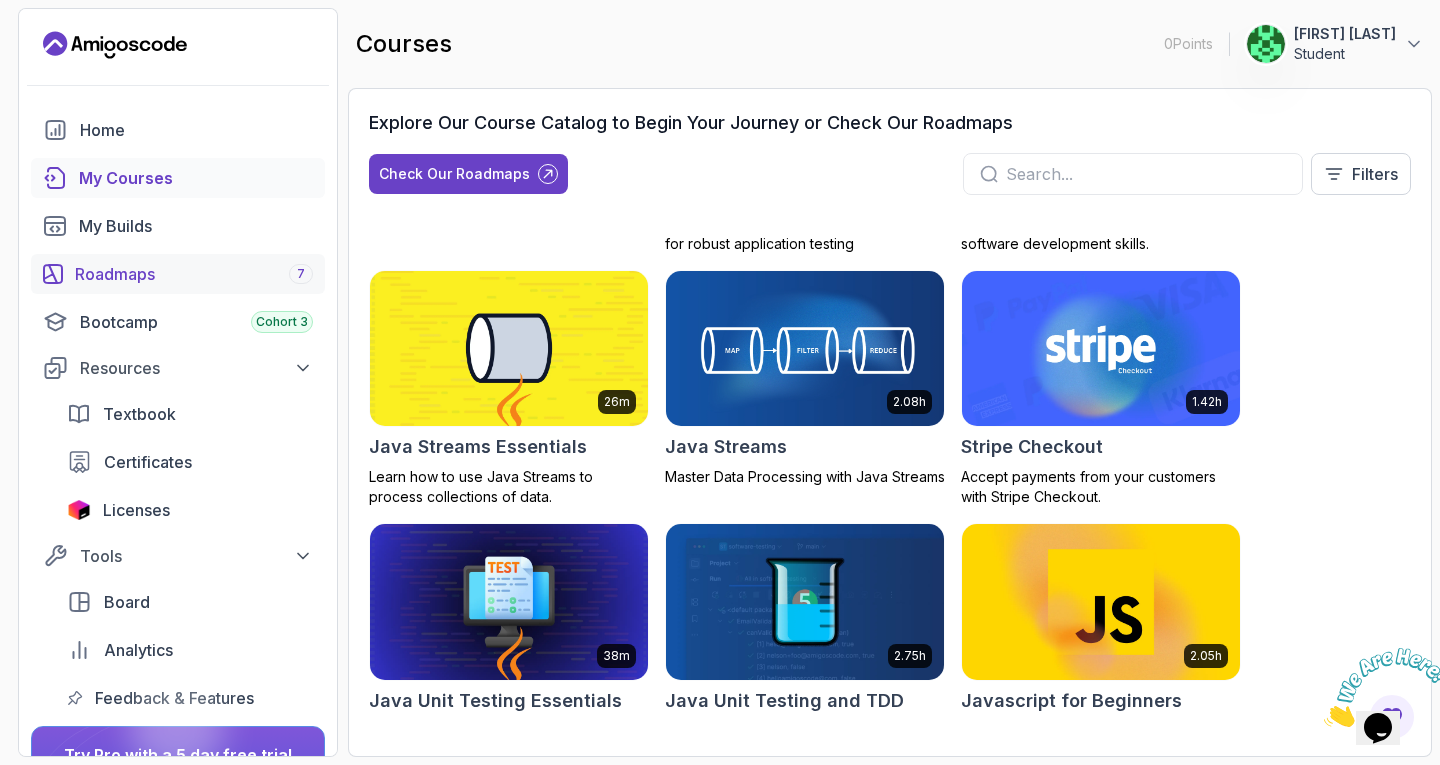 click on "Roadmaps 7" at bounding box center (178, 274) 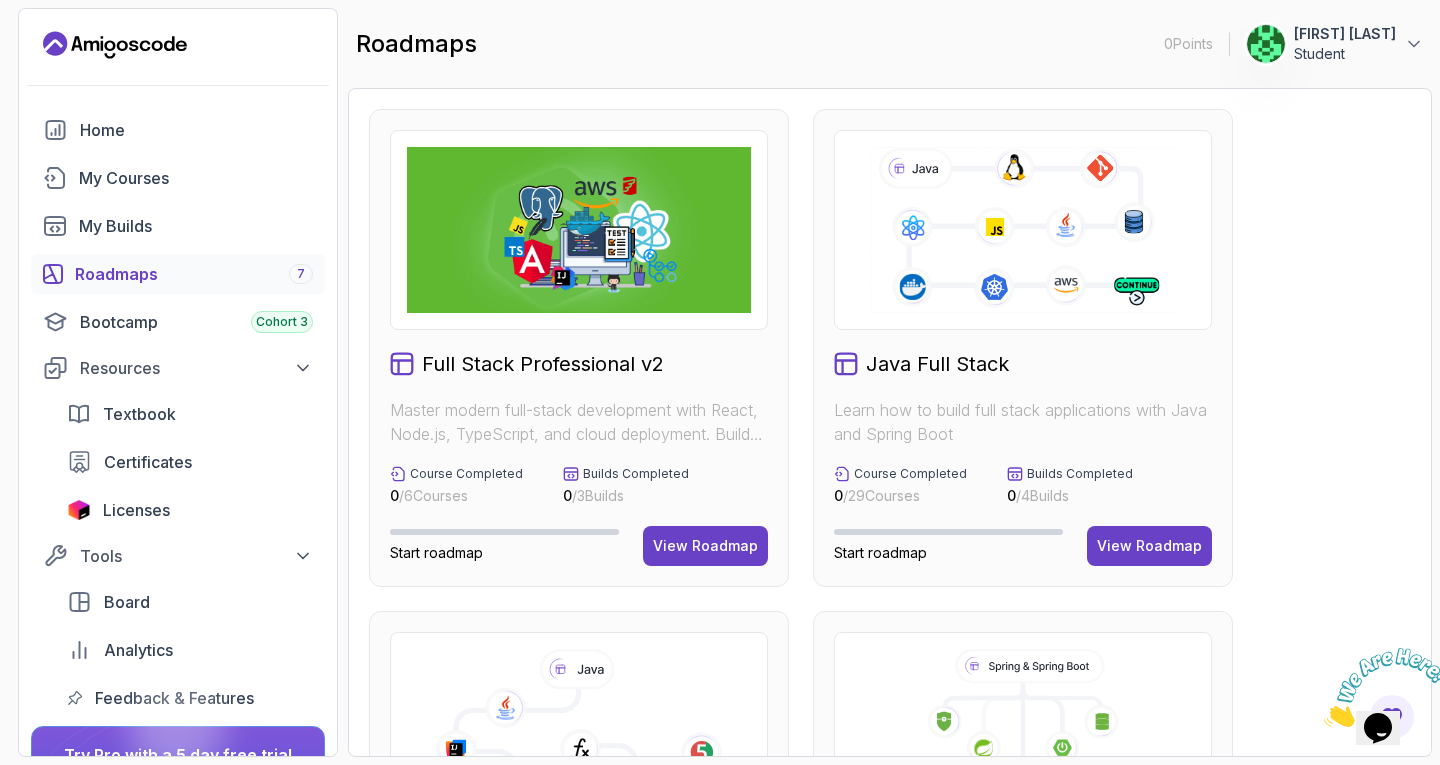 click on "Master modern full-stack development with React, Node.js, TypeScript, and cloud deployment. Build scalable applications from frontend to backend with industry best practices." at bounding box center [579, 422] 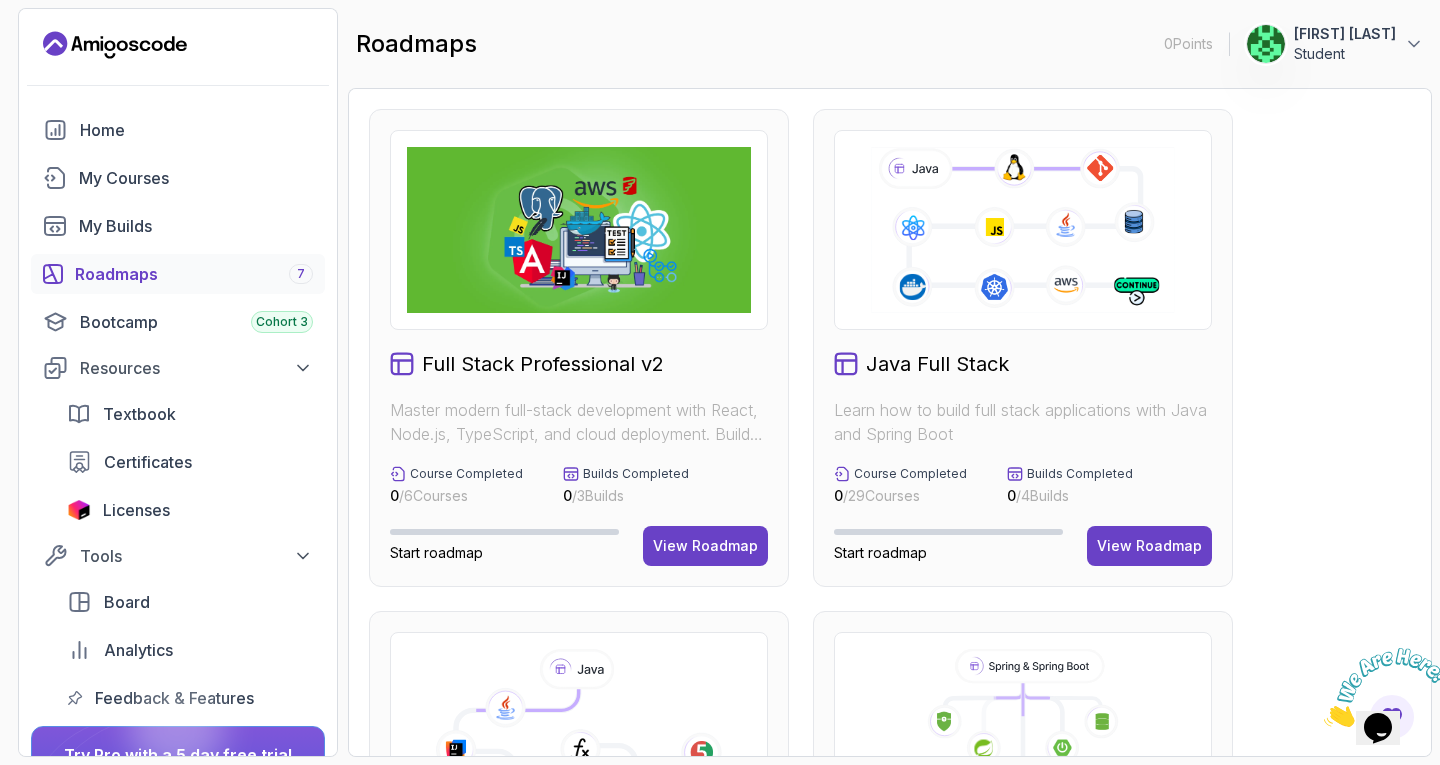 click on "Full Stack Professional v2" at bounding box center [543, 364] 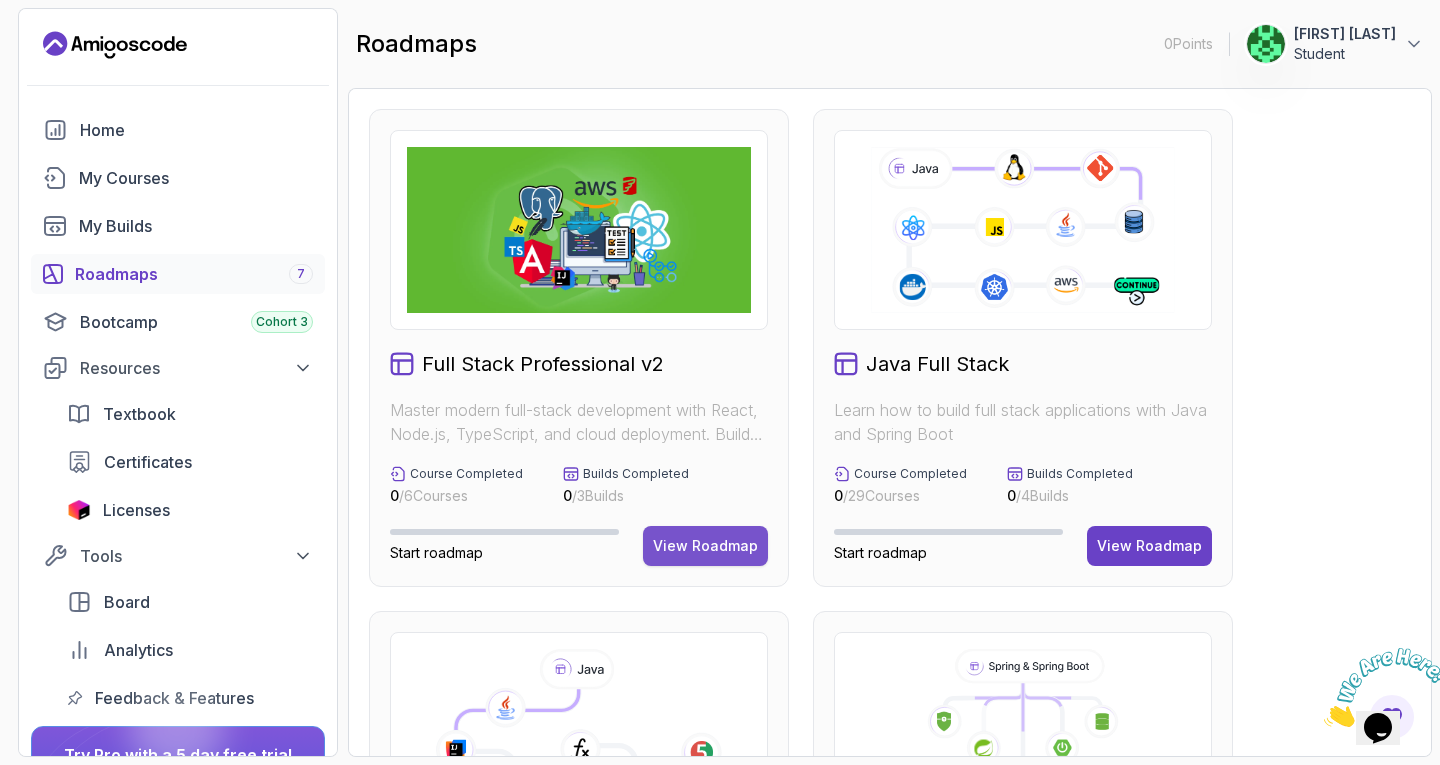 click on "View Roadmap" at bounding box center [705, 546] 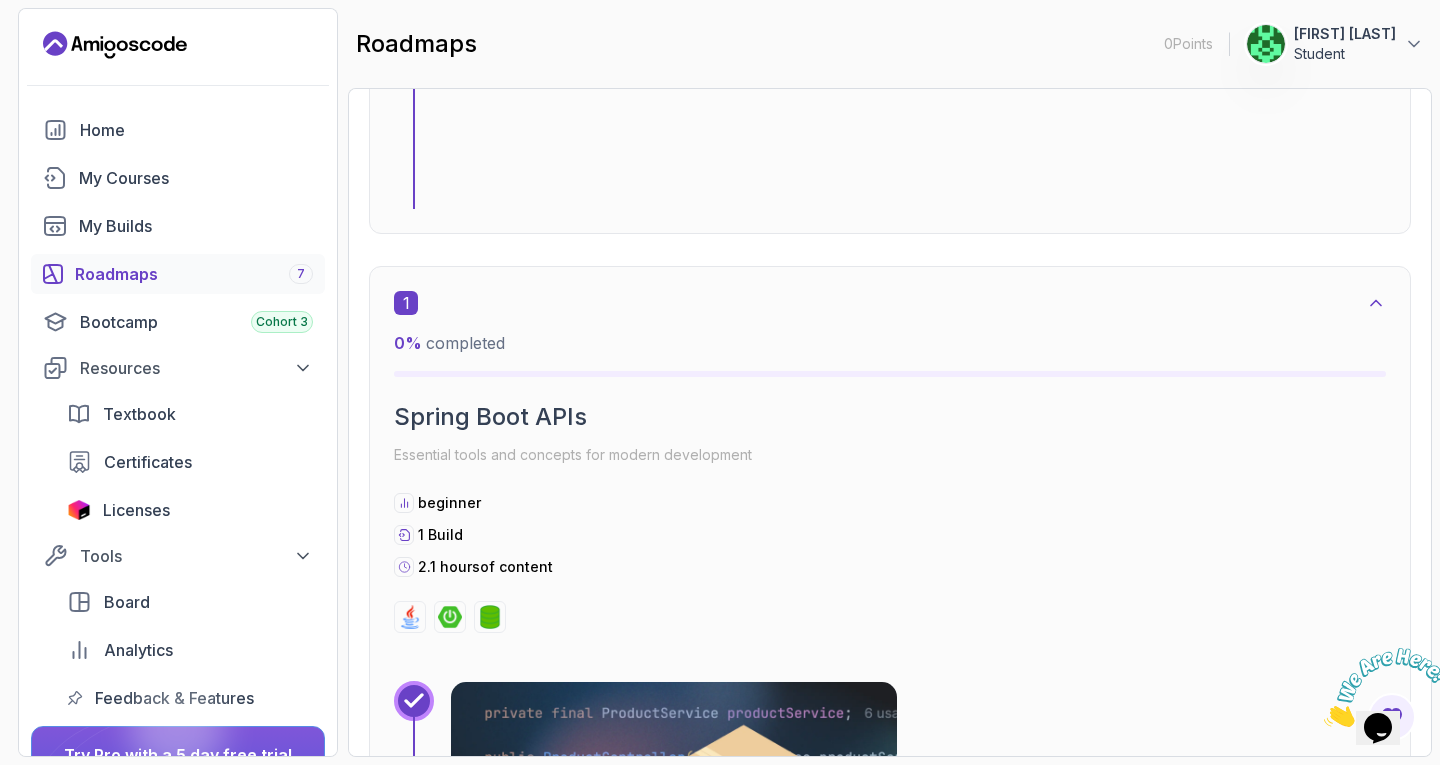 scroll, scrollTop: 1053, scrollLeft: 0, axis: vertical 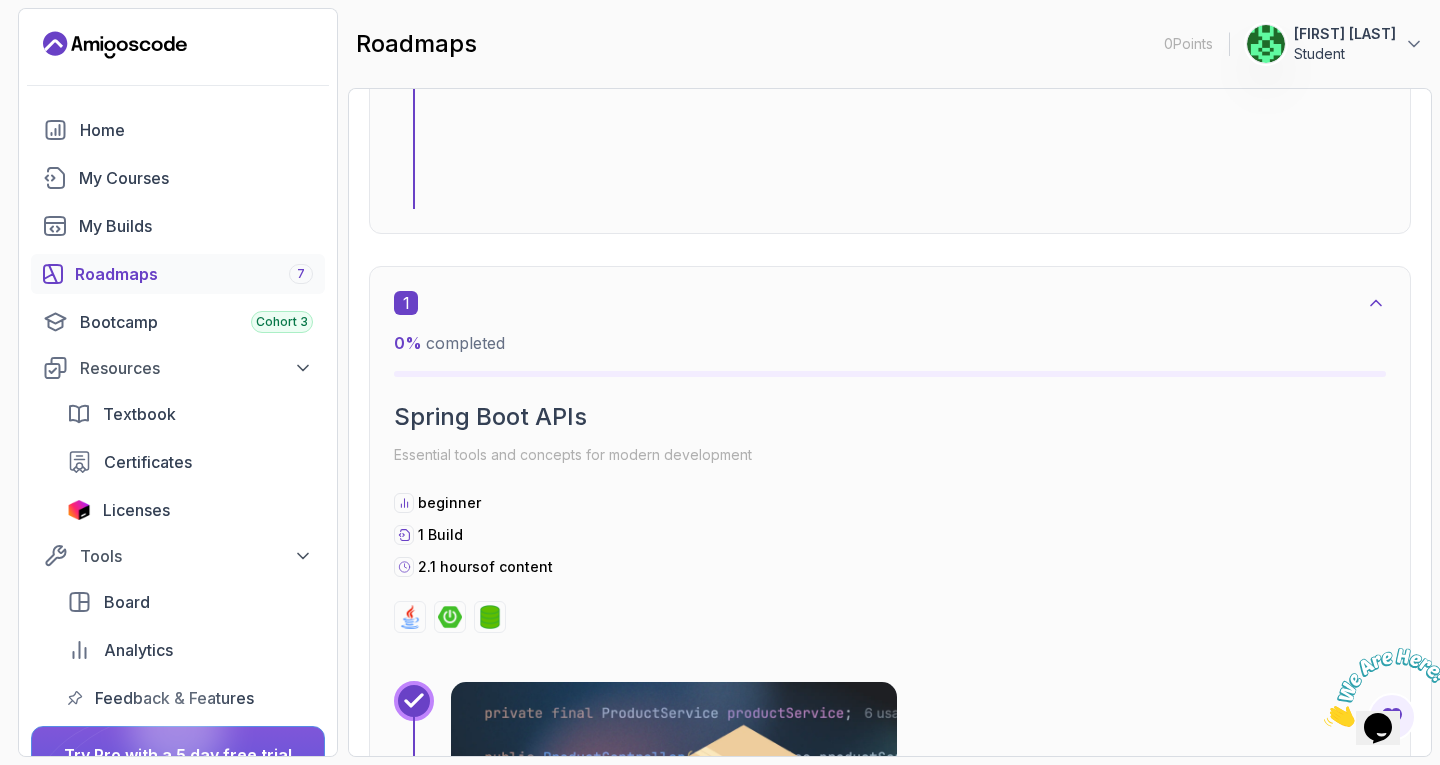 click on "Spring Boot APIs" at bounding box center (890, 417) 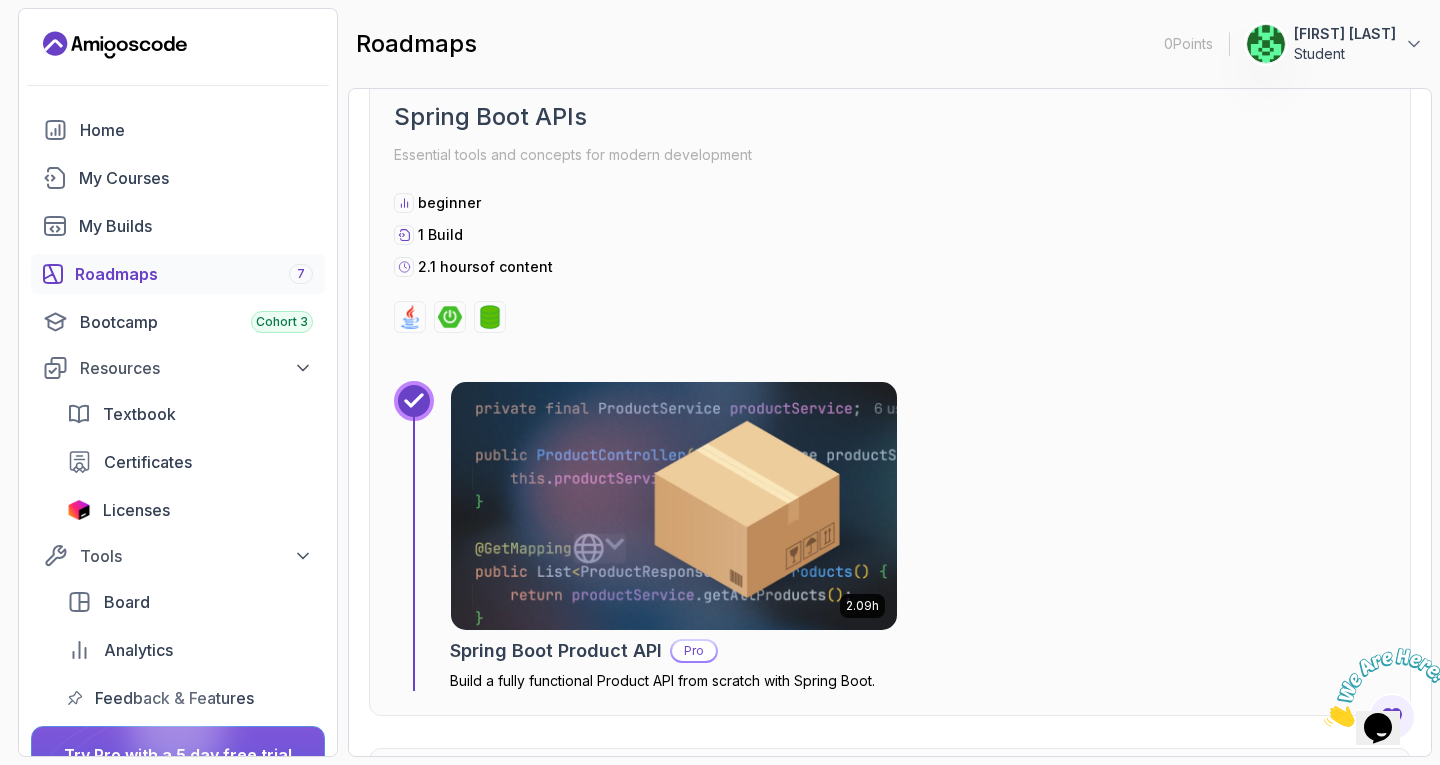 click at bounding box center [674, 506] 